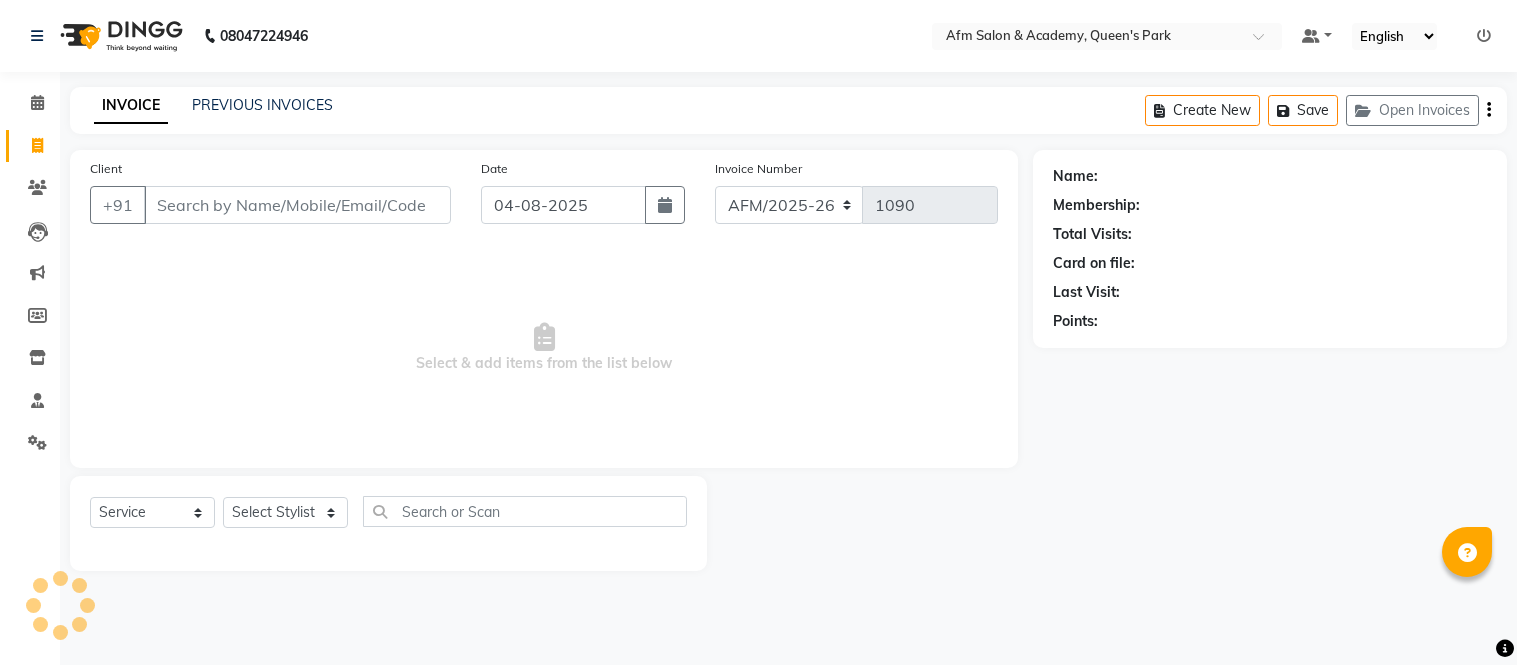 select on "service" 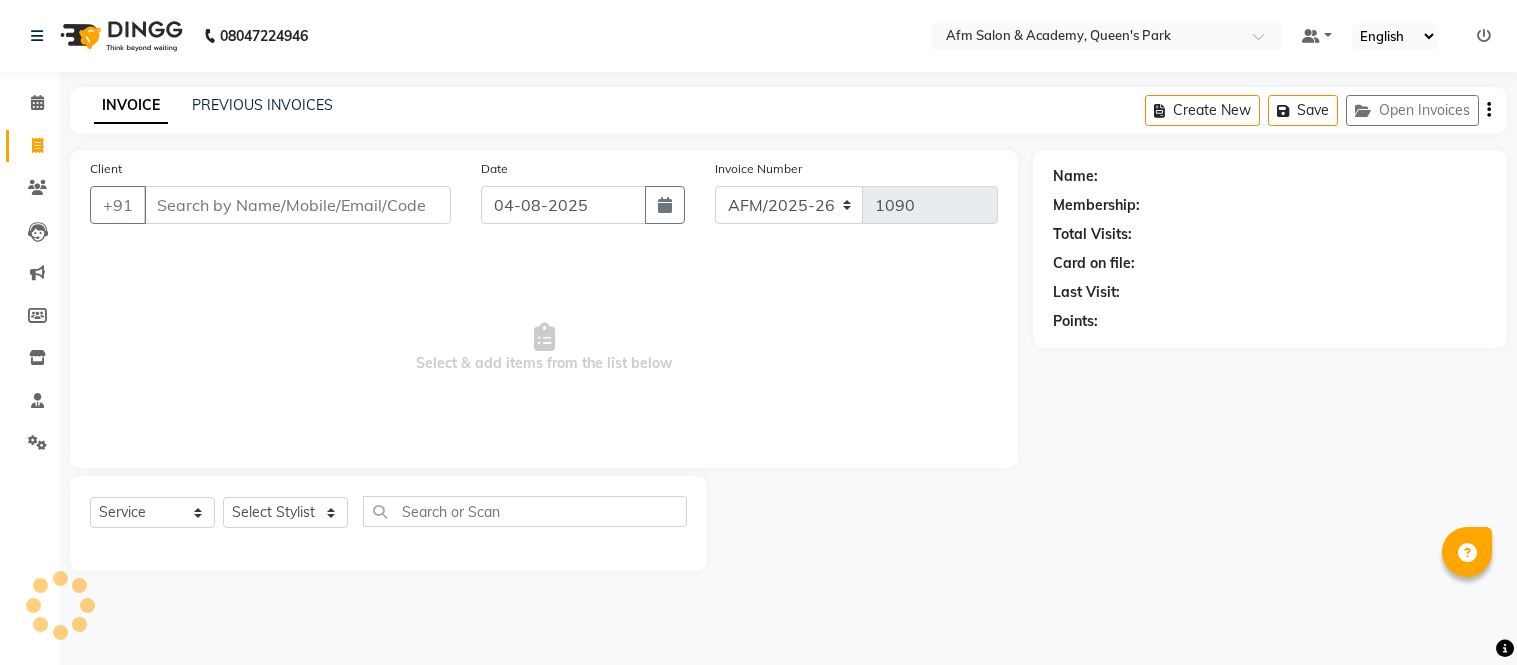 scroll, scrollTop: 0, scrollLeft: 0, axis: both 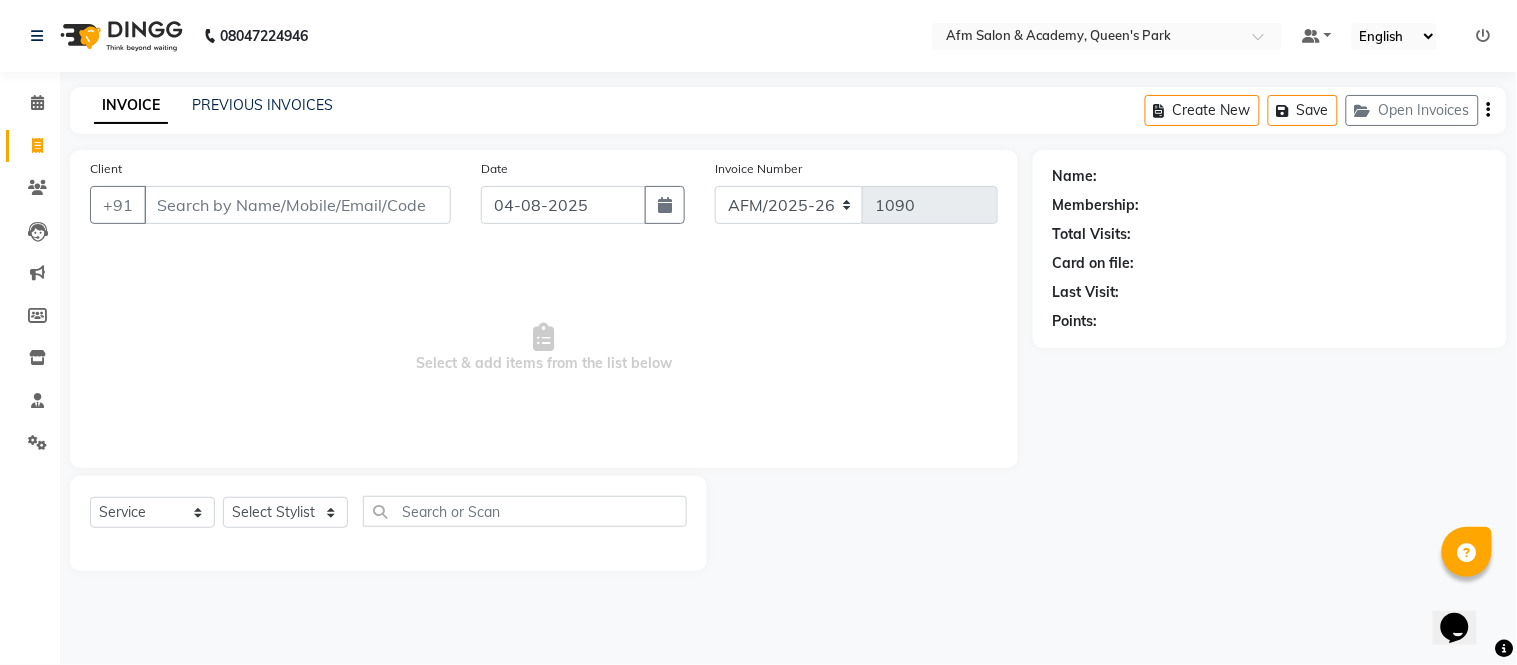 click on "Client" at bounding box center (297, 205) 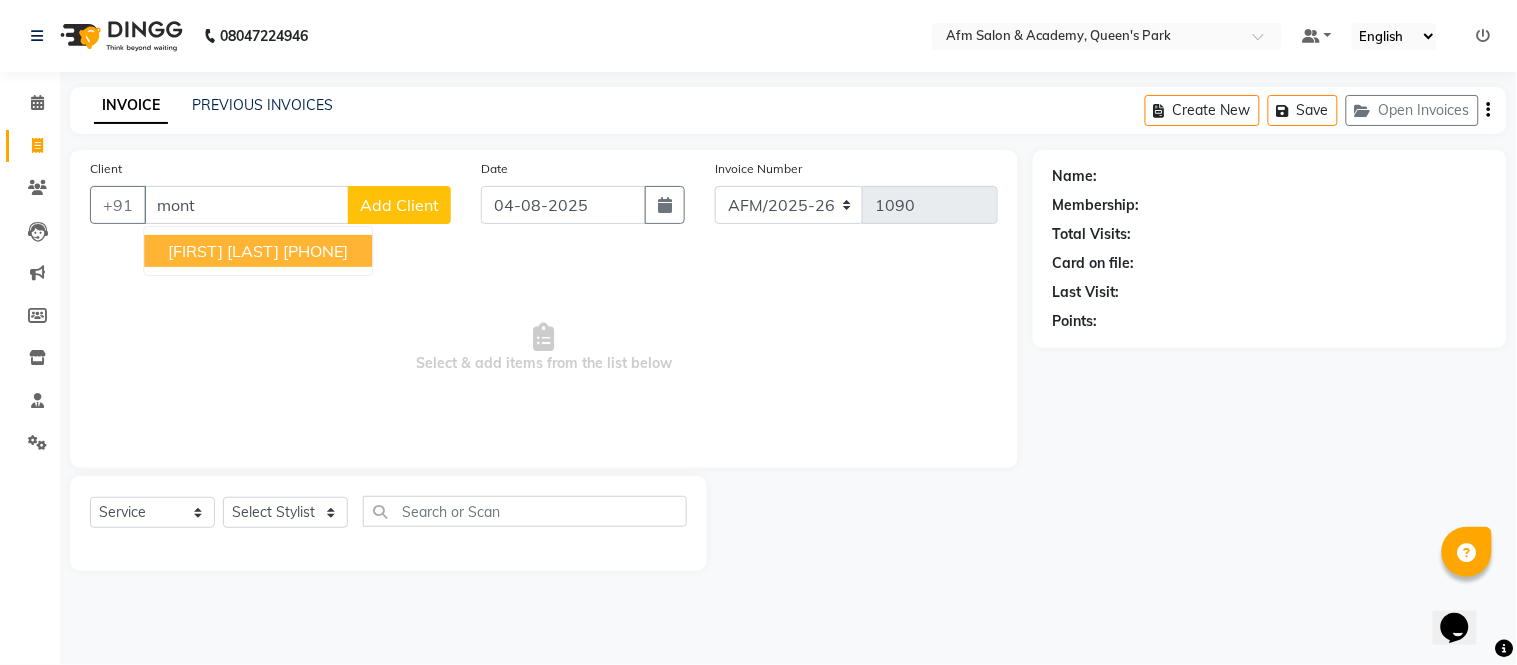 click on "[PHONE]" at bounding box center (315, 251) 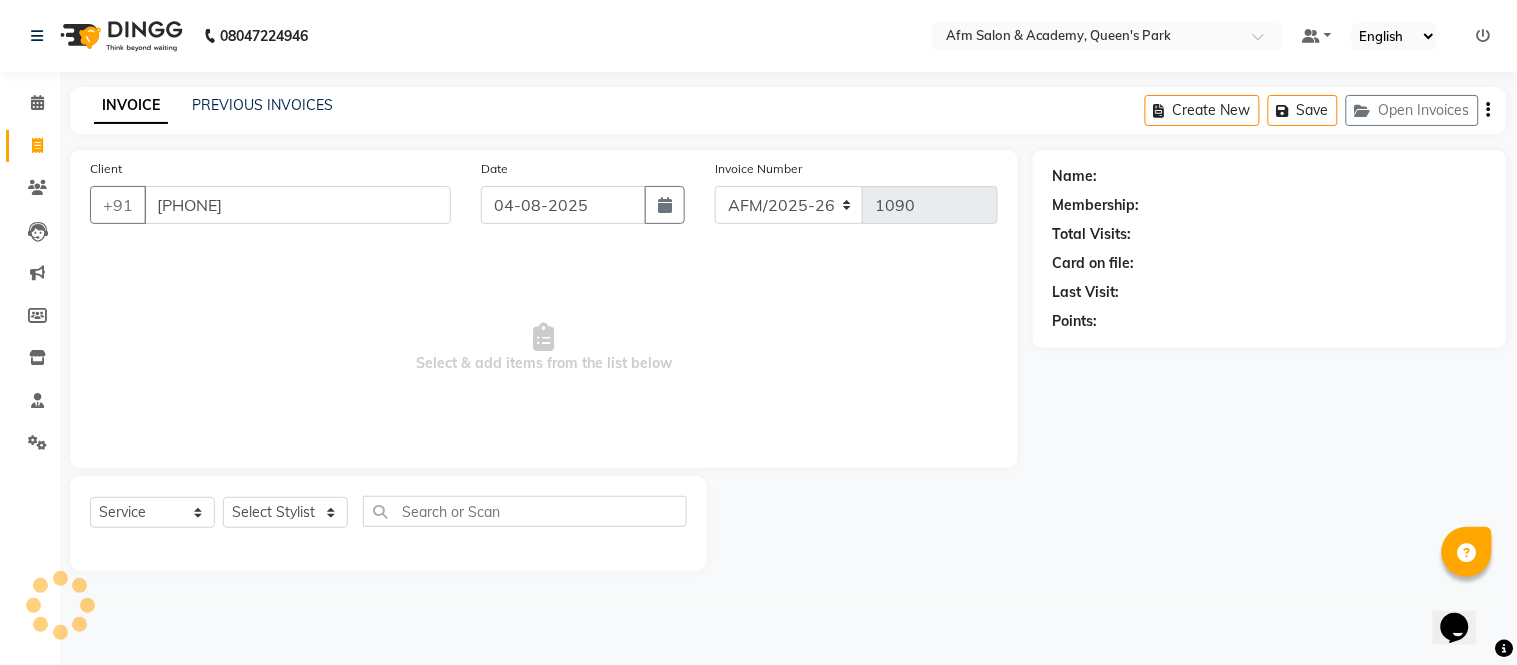 type on "[PHONE]" 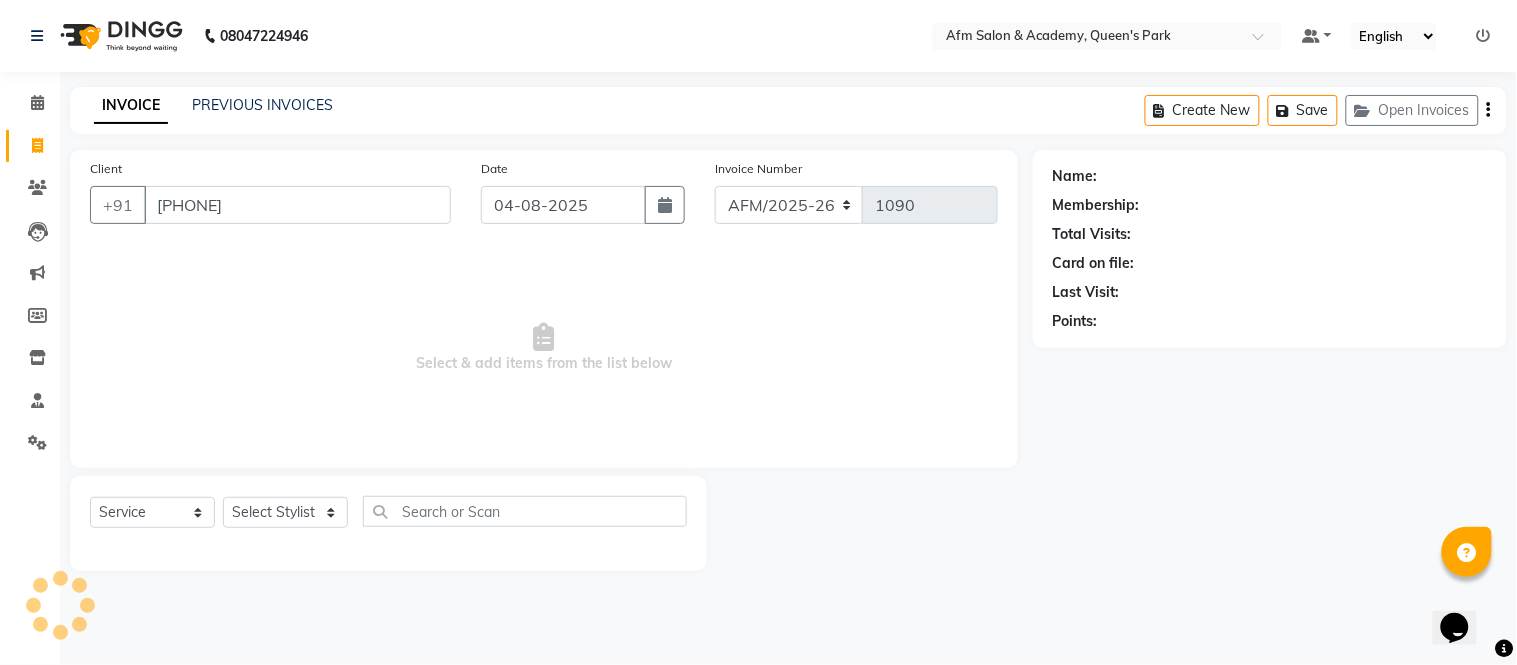 select on "1: Object" 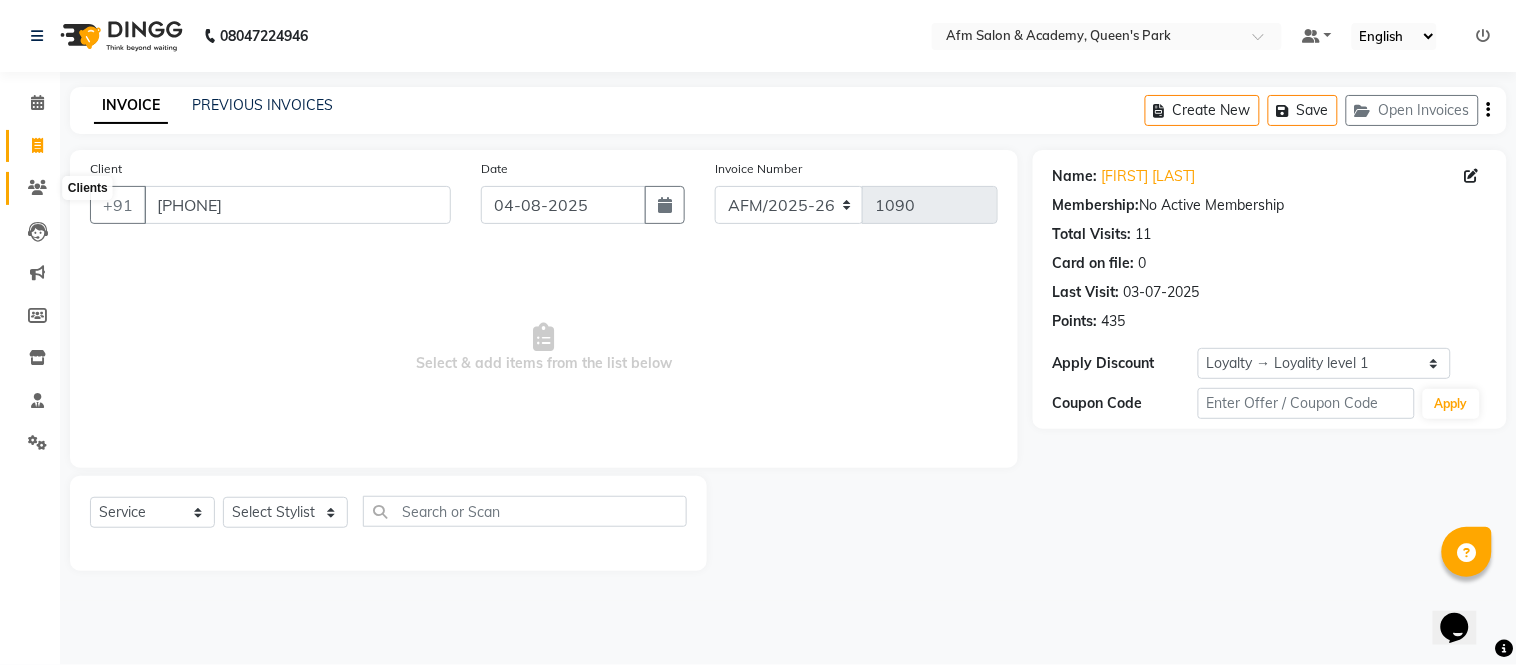 click 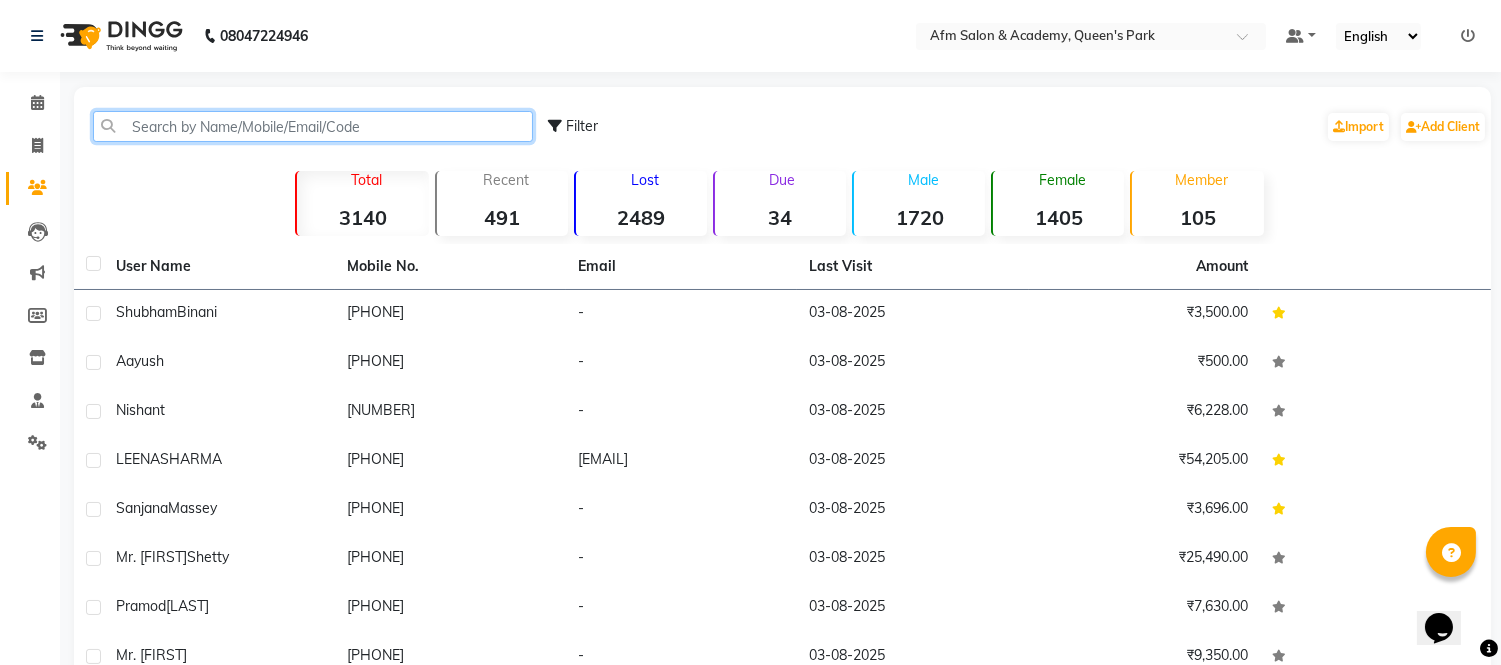 click 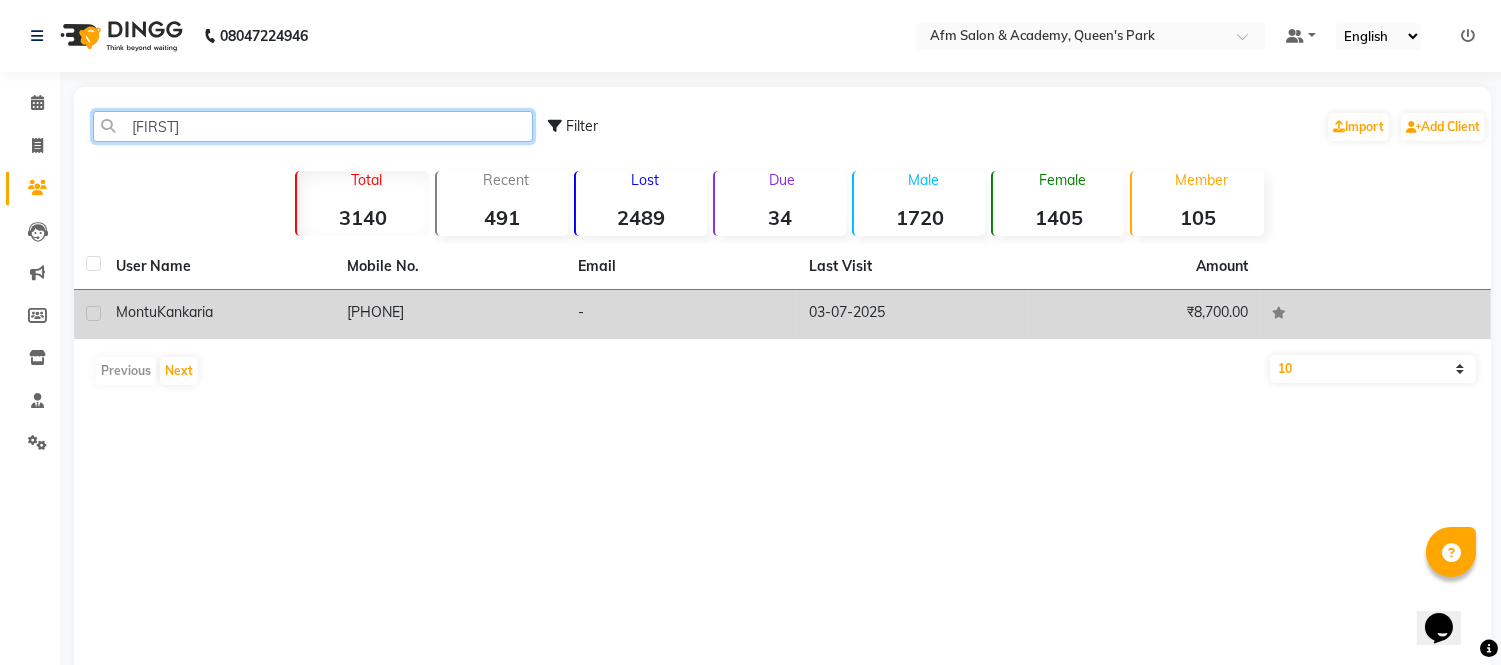 type on "[FIRST]" 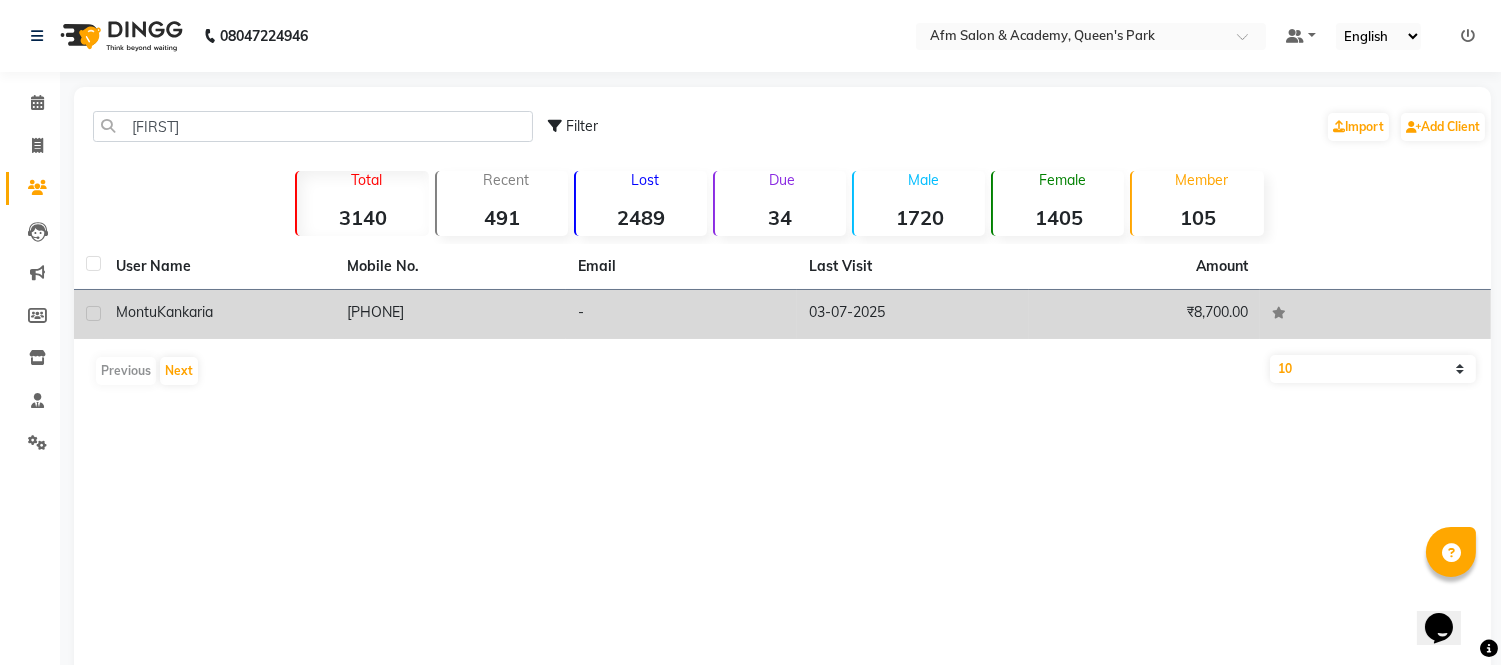 click on "[FIRST]  [LAST]" 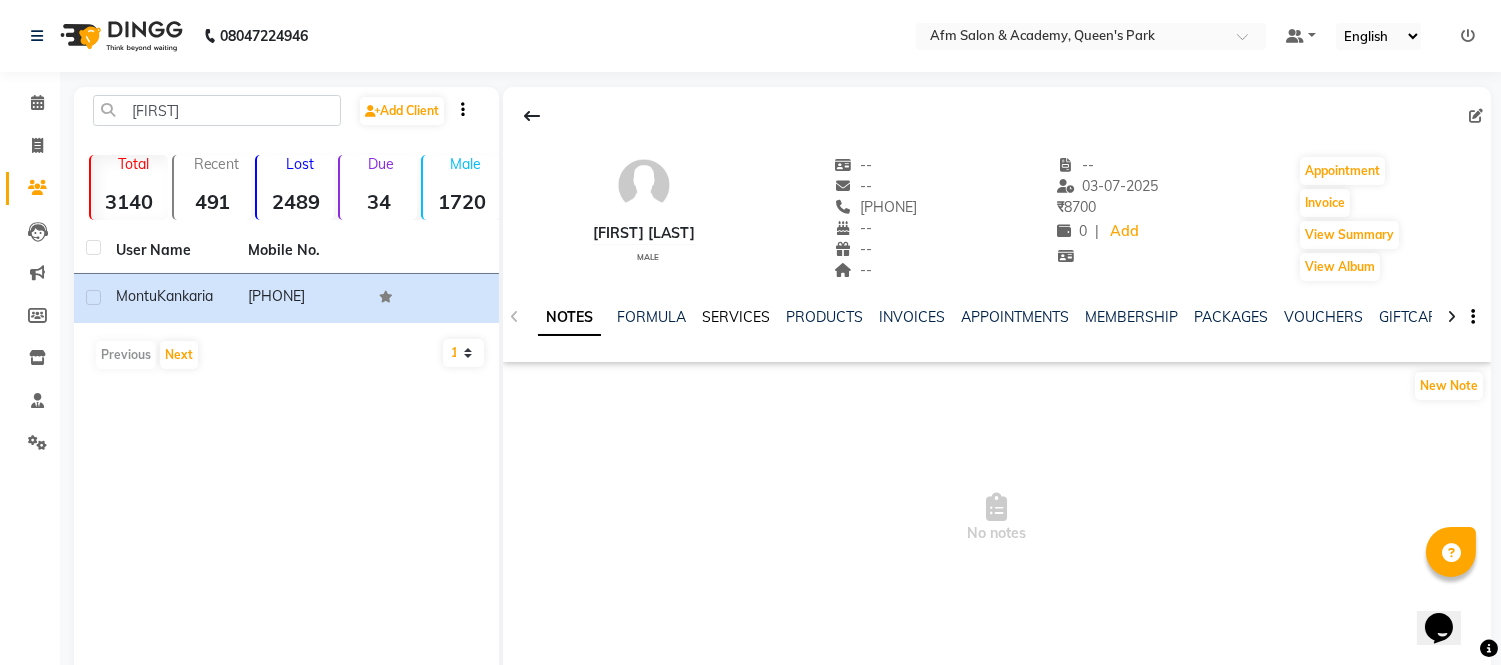 click on "SERVICES" 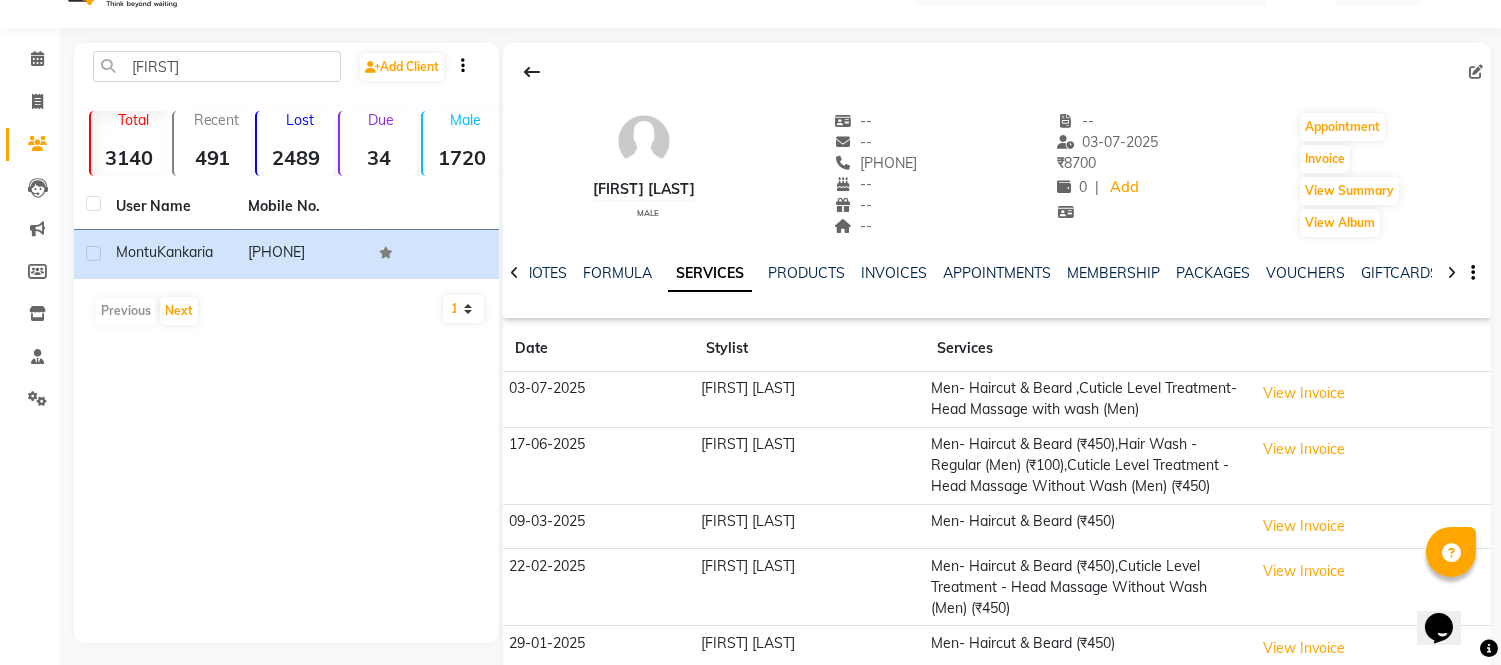 scroll, scrollTop: 88, scrollLeft: 0, axis: vertical 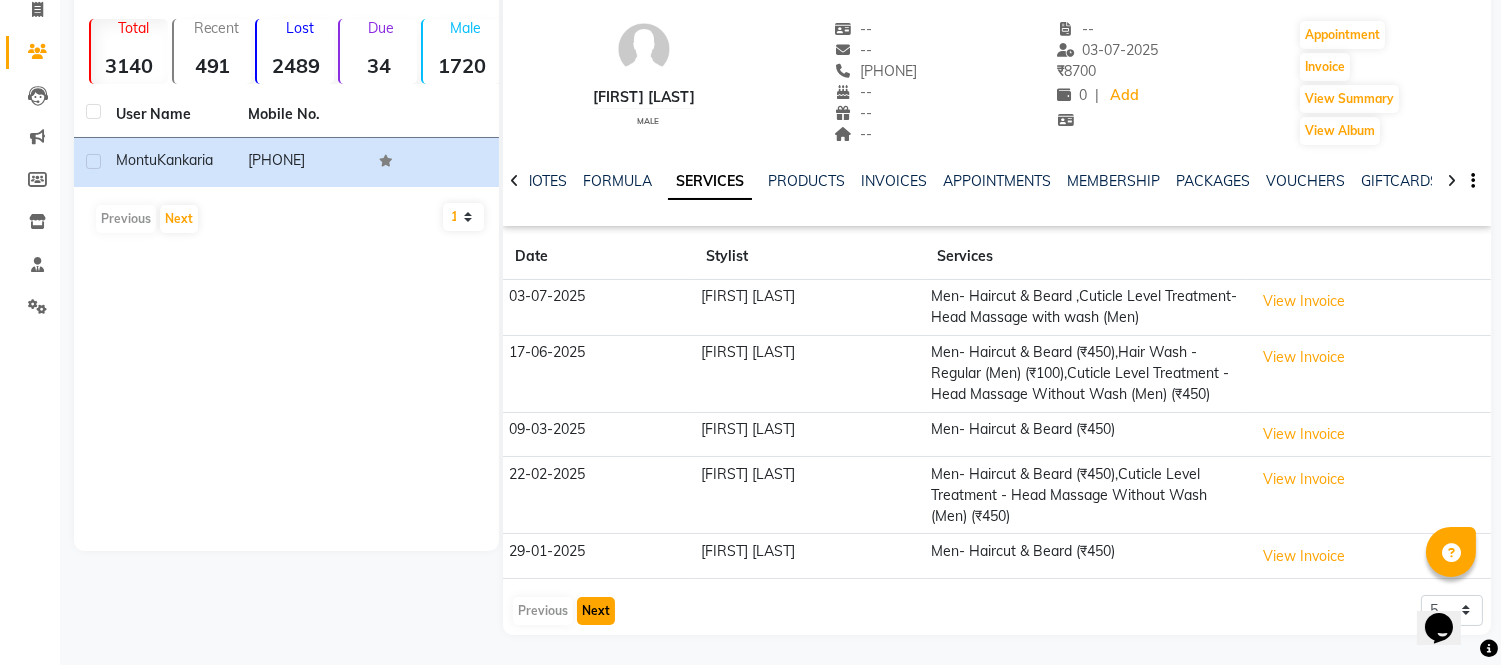 click on "Next" 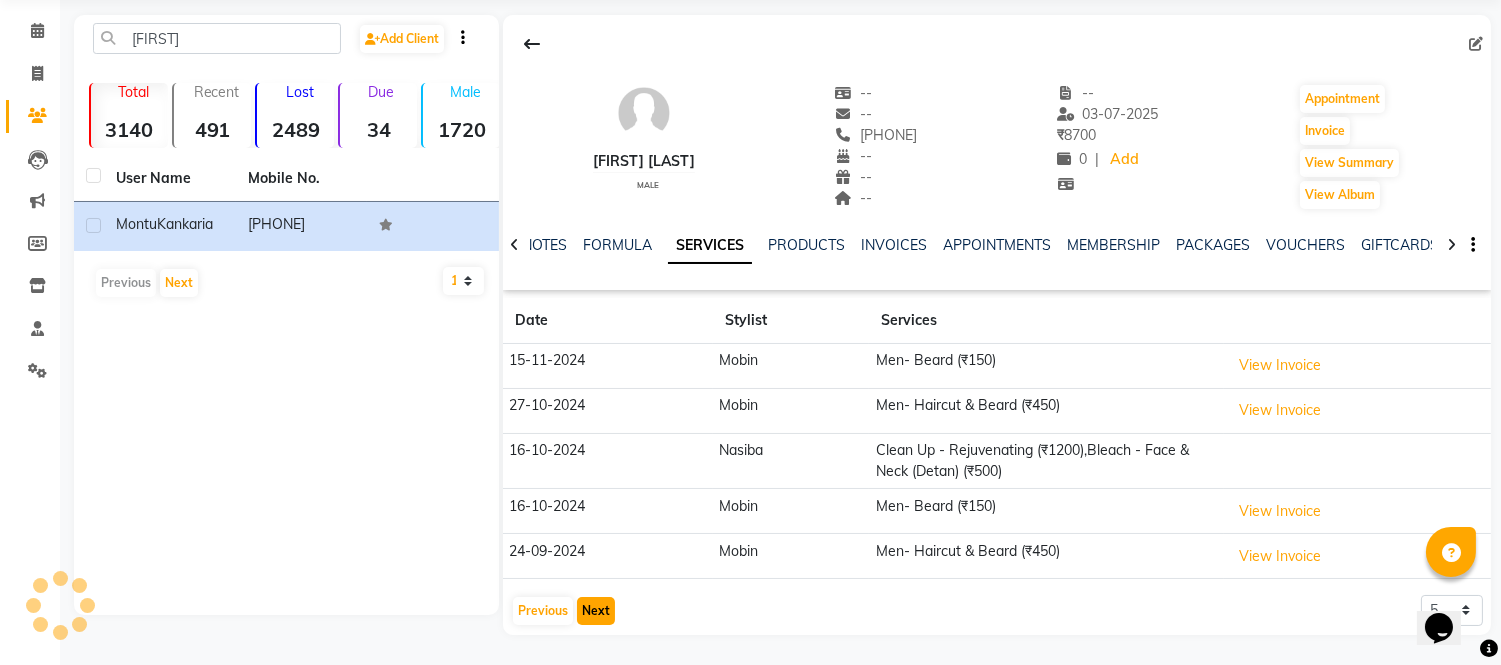scroll, scrollTop: 72, scrollLeft: 0, axis: vertical 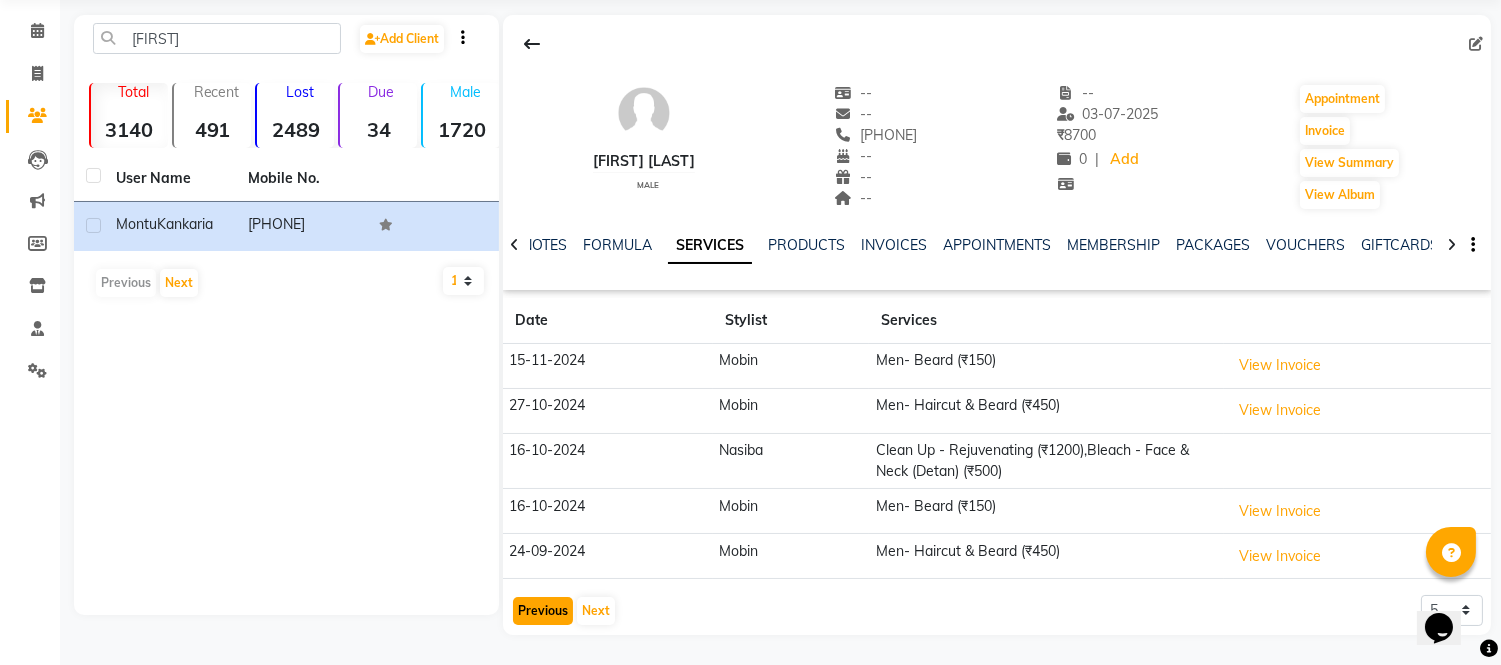 click on "Previous" 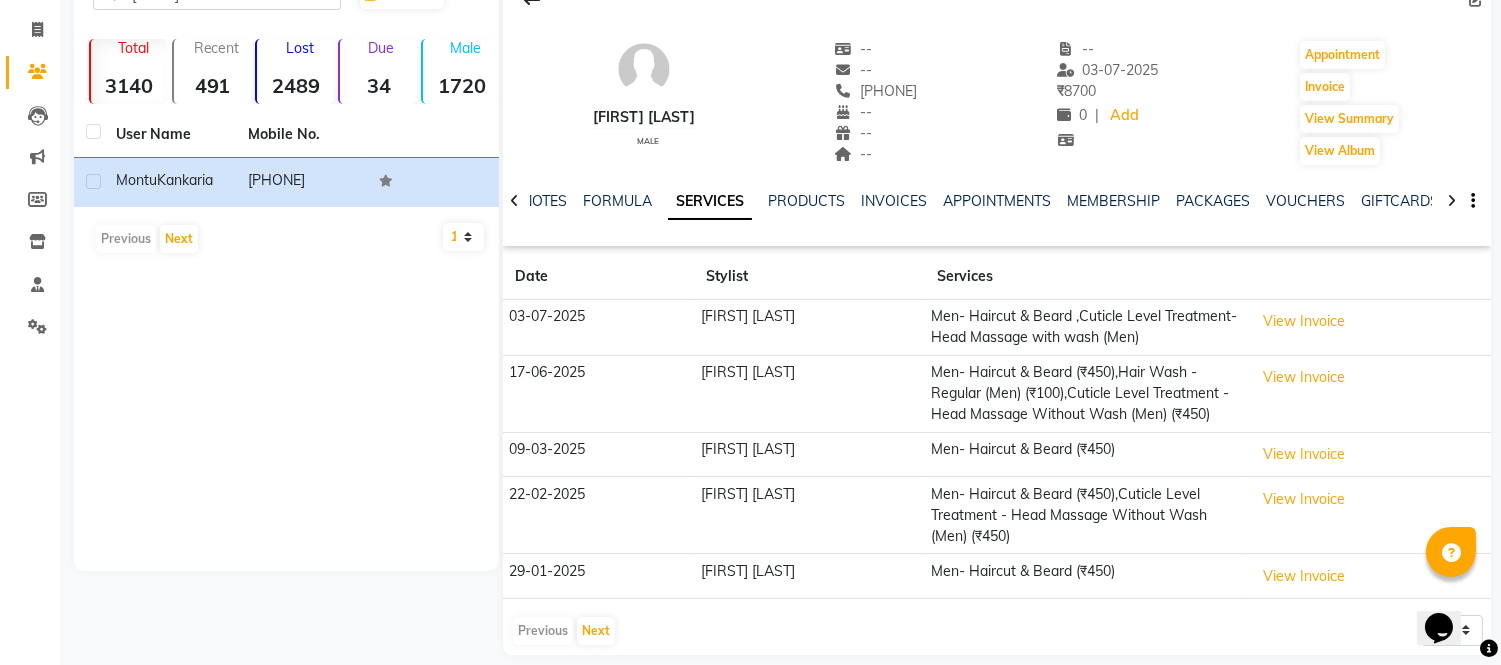 scroll, scrollTop: 136, scrollLeft: 0, axis: vertical 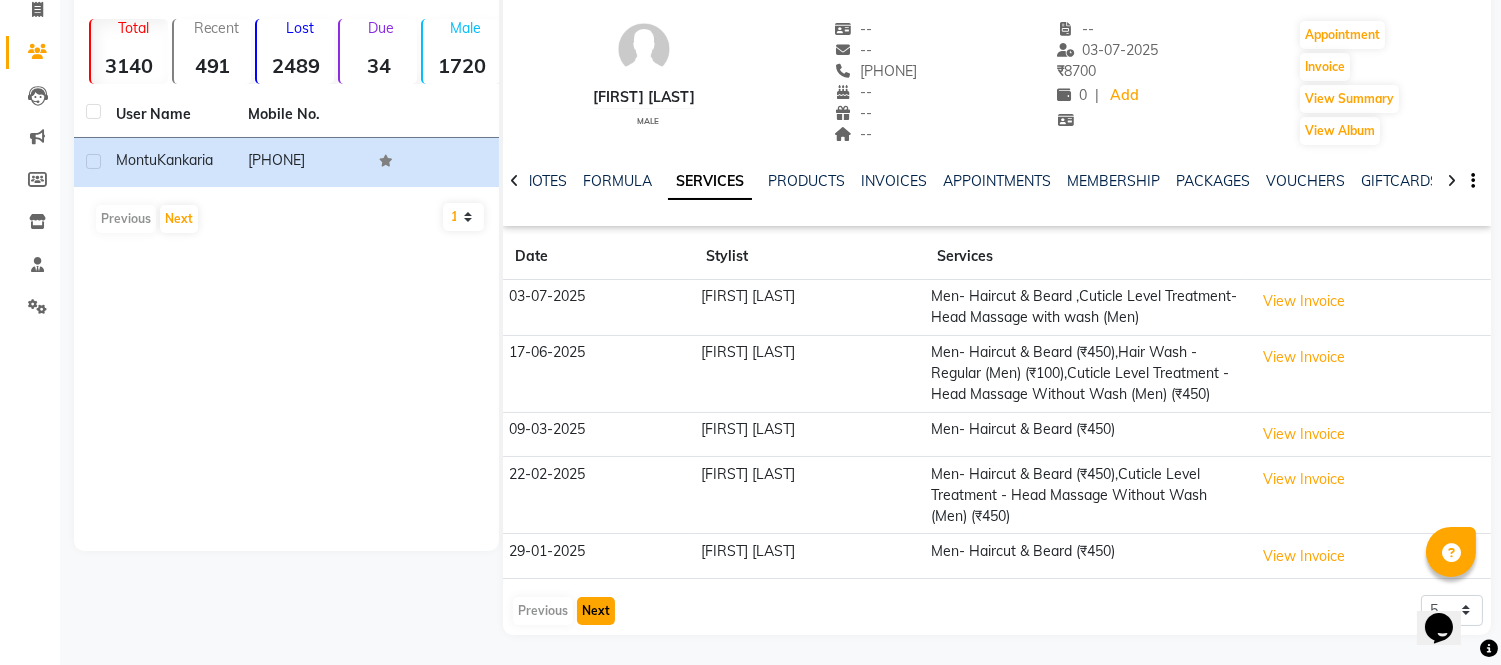 click on "Next" 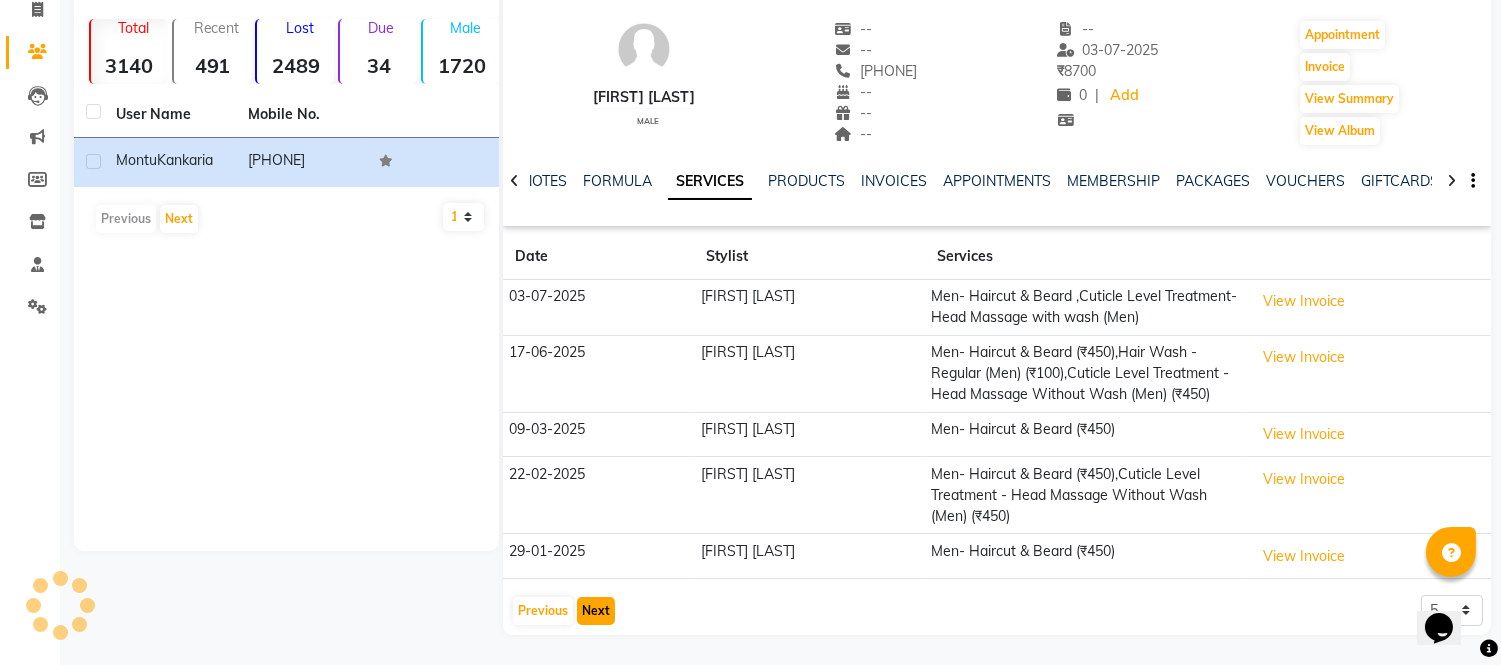 click on "Next" 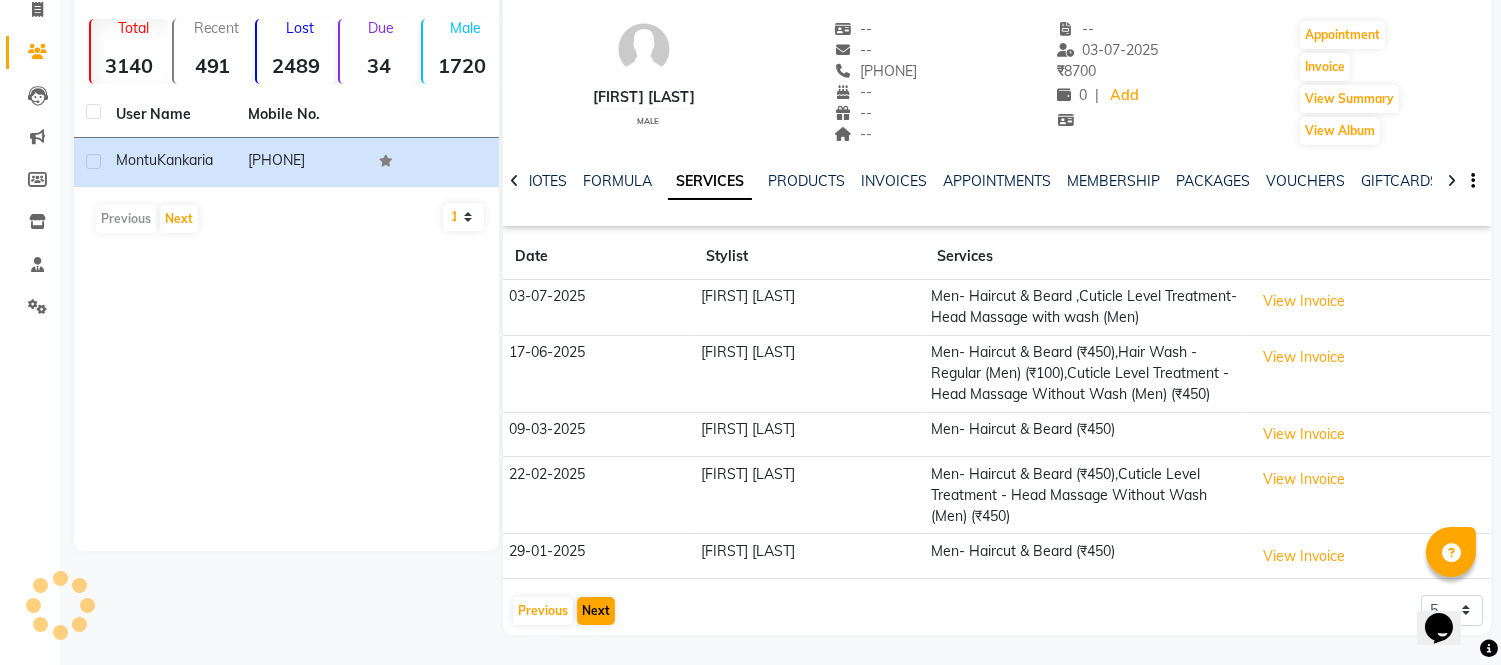 scroll, scrollTop: 51, scrollLeft: 0, axis: vertical 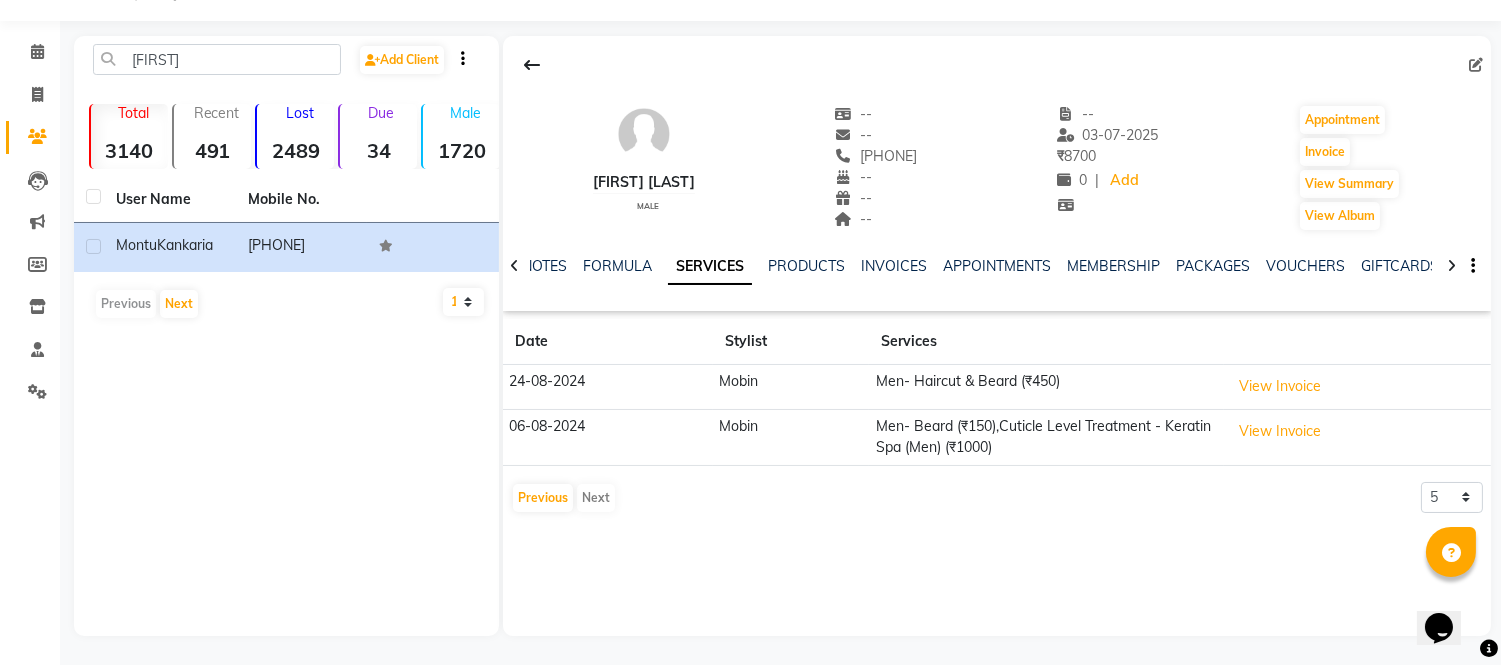click on "at [DATE] Mobin Men- Haircut & Beard  (₹450)  View Invoice  06-08-2024 Mobin Men- Beard (₹150),Cuticle Level Treatment - Keratin Spa (Men) (₹1000)  View Invoice   Previous   Next  5 10 50 100 500" 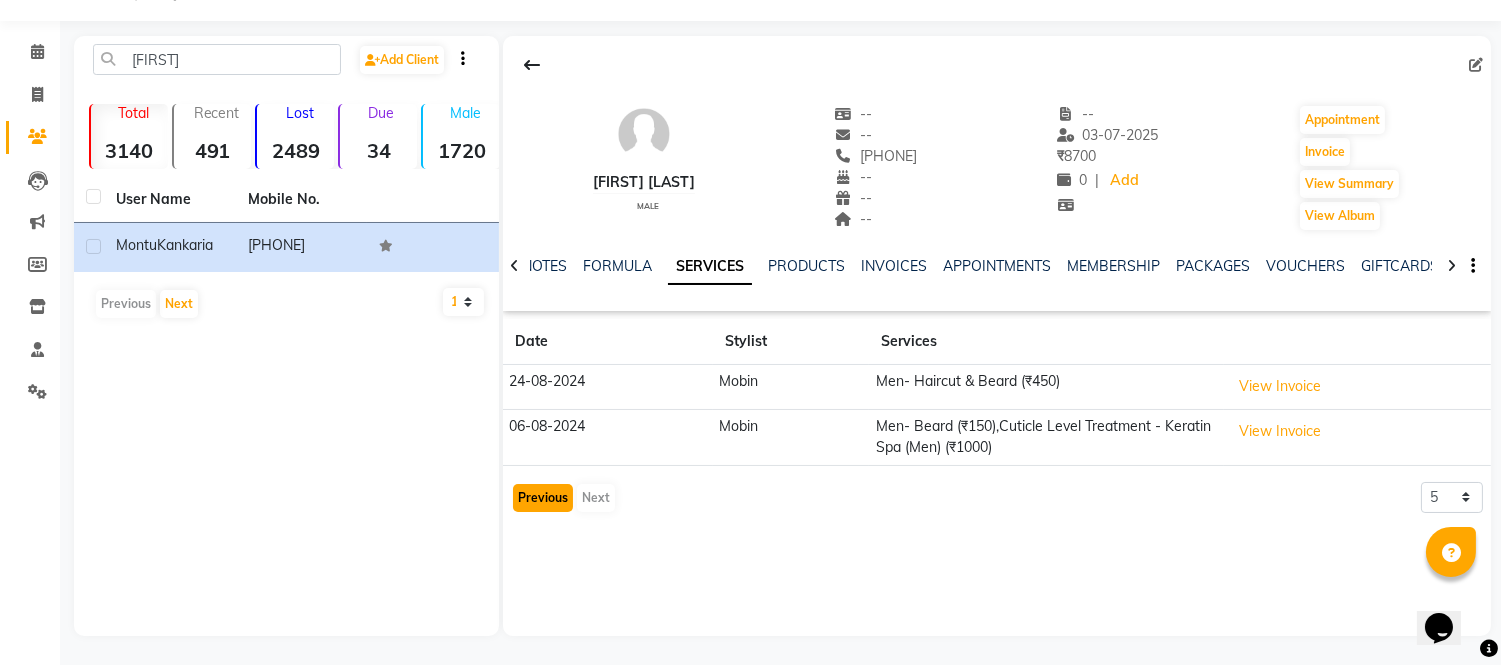 click on "Previous" 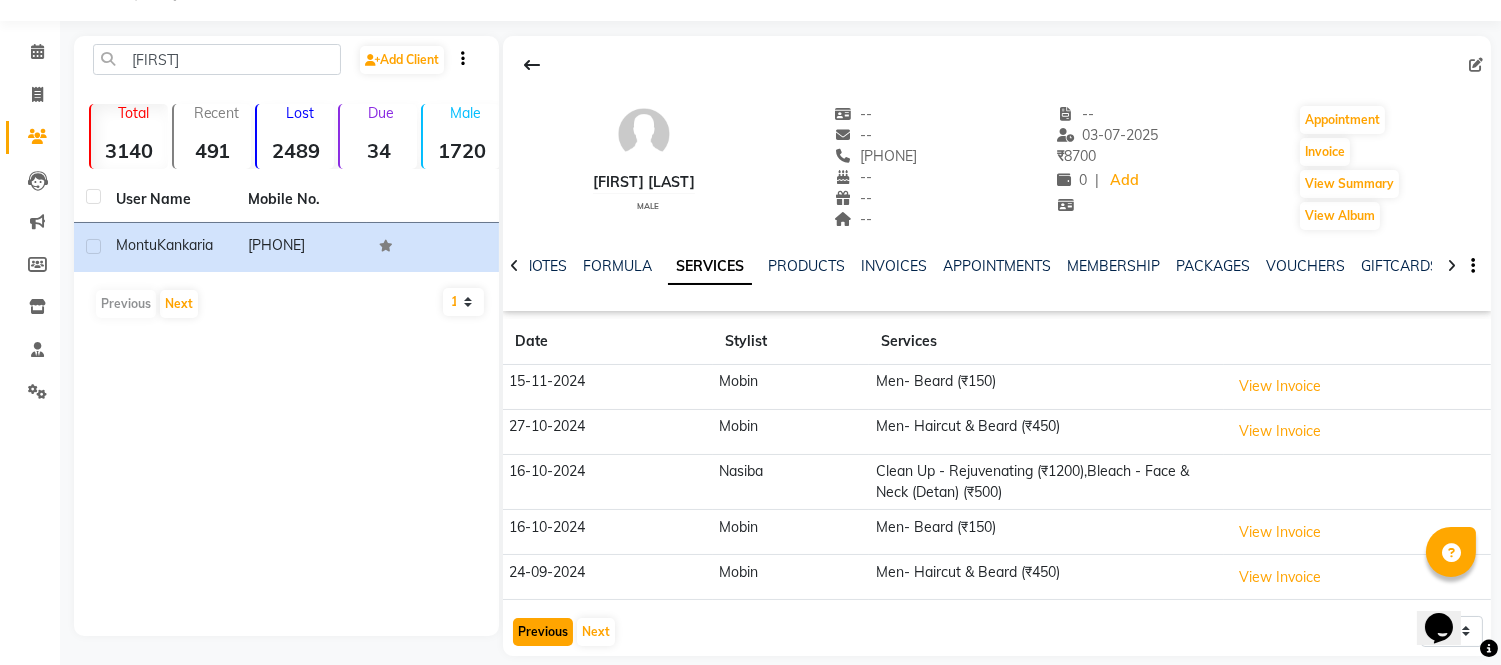 click on "Previous" 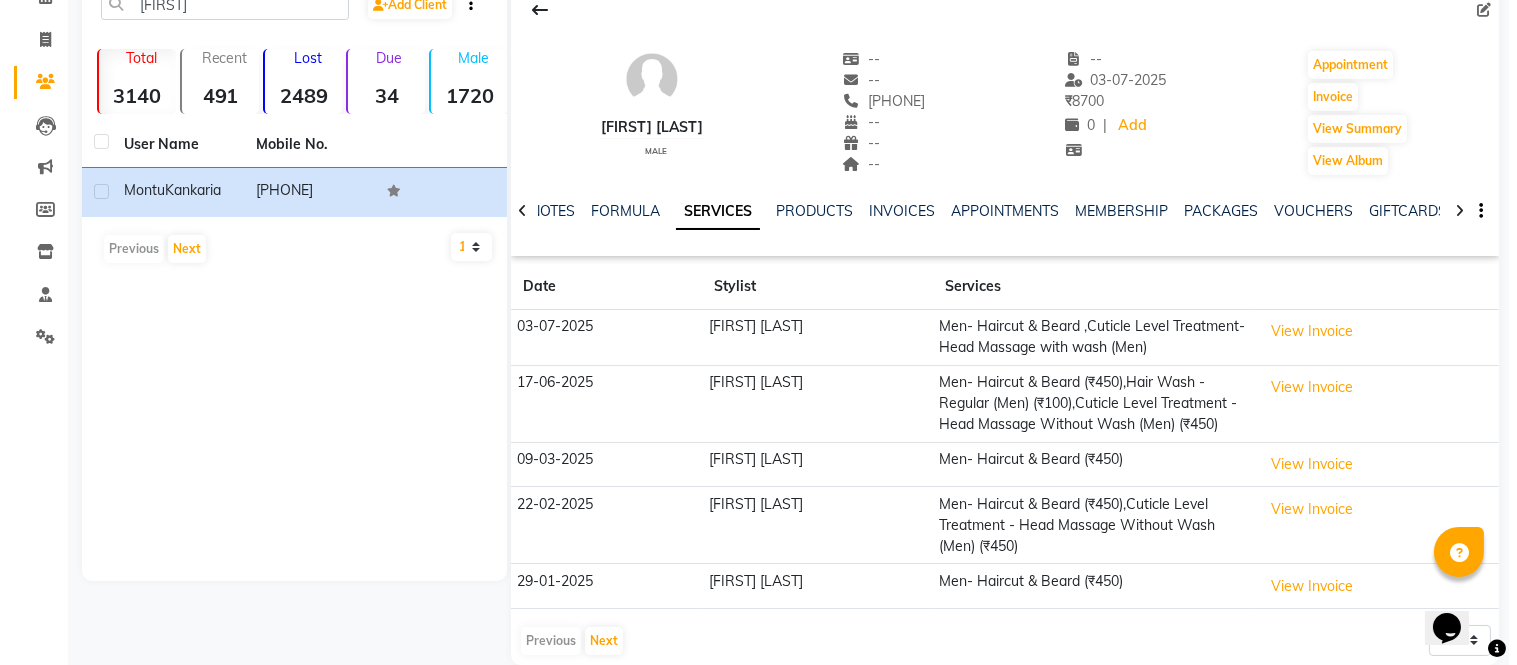 scroll, scrollTop: 136, scrollLeft: 0, axis: vertical 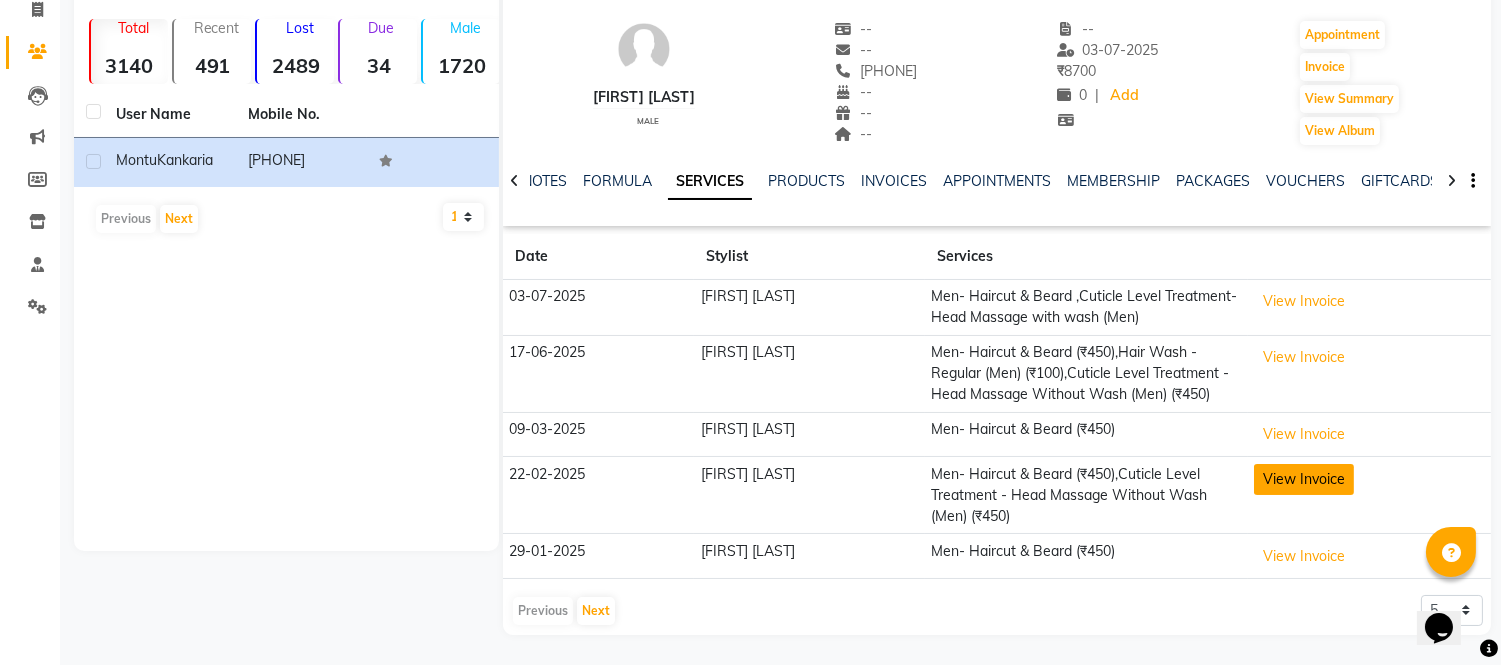 click on "View Invoice" 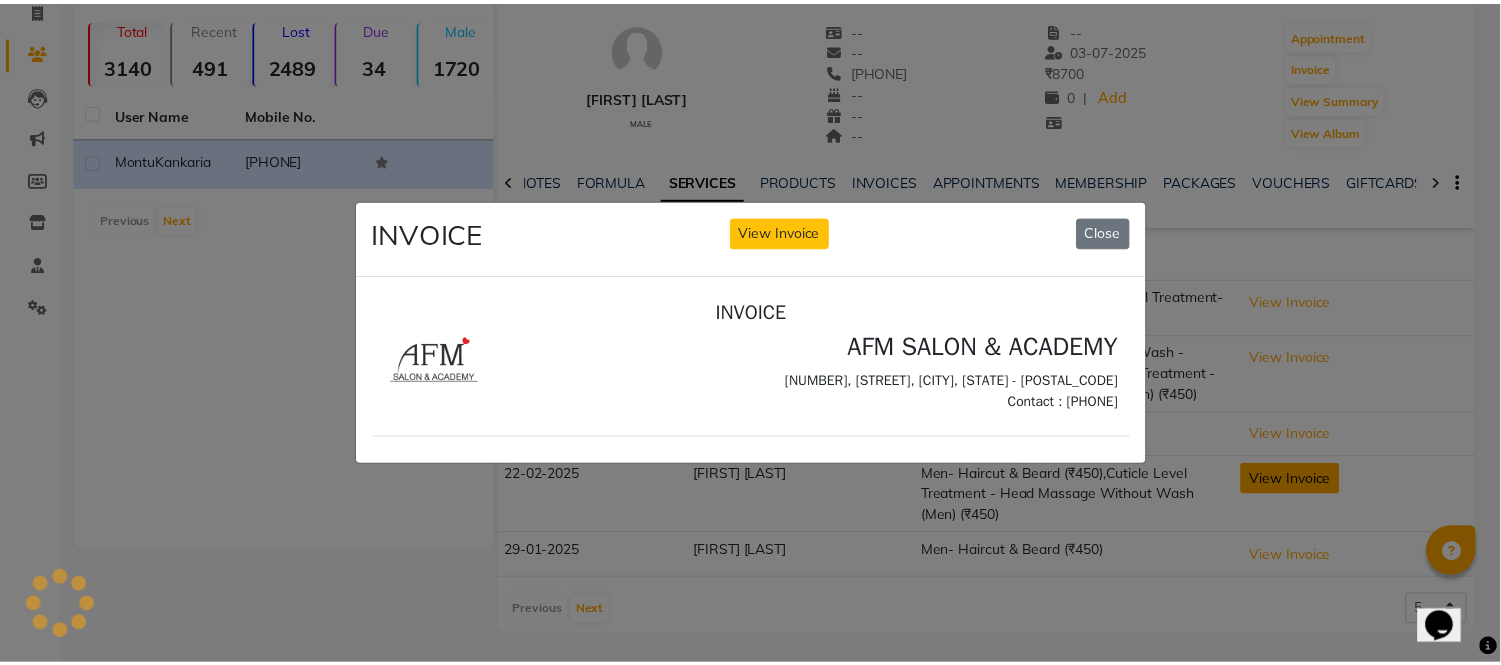 scroll, scrollTop: 0, scrollLeft: 0, axis: both 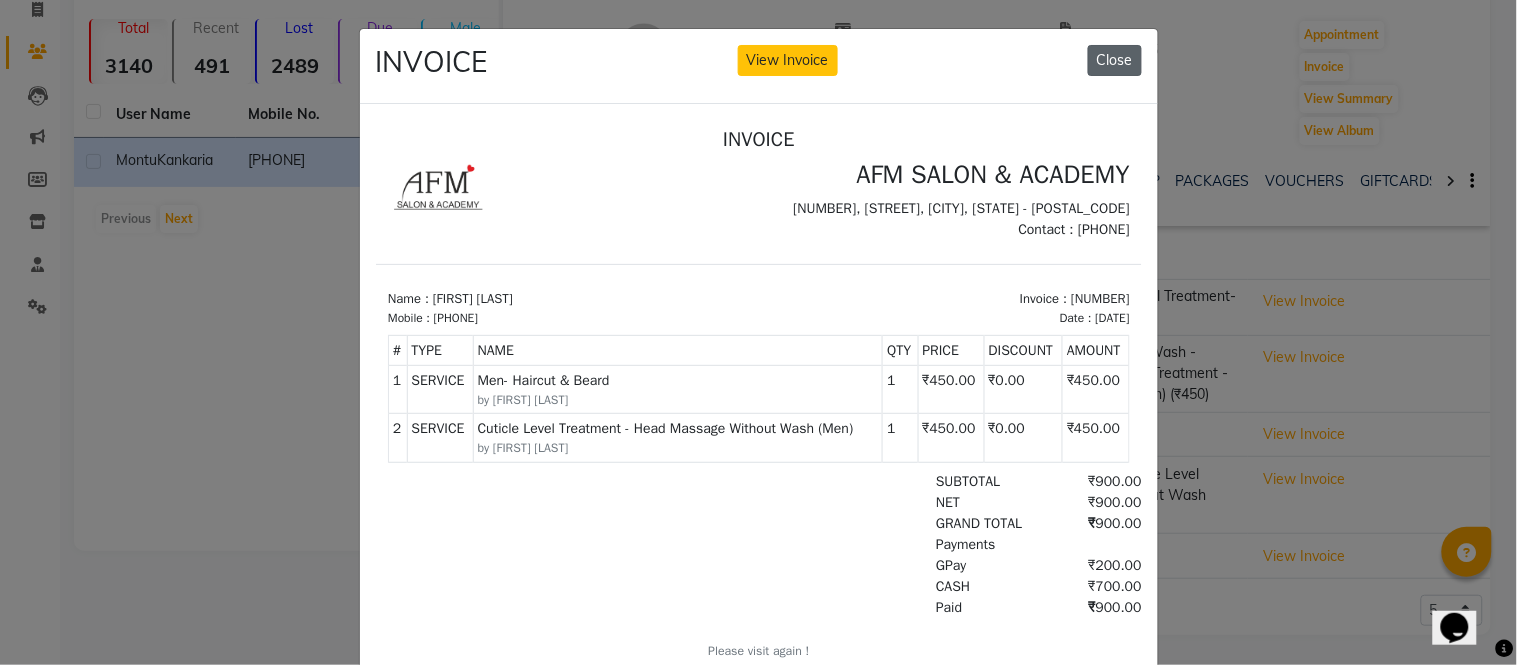 click on "Close" 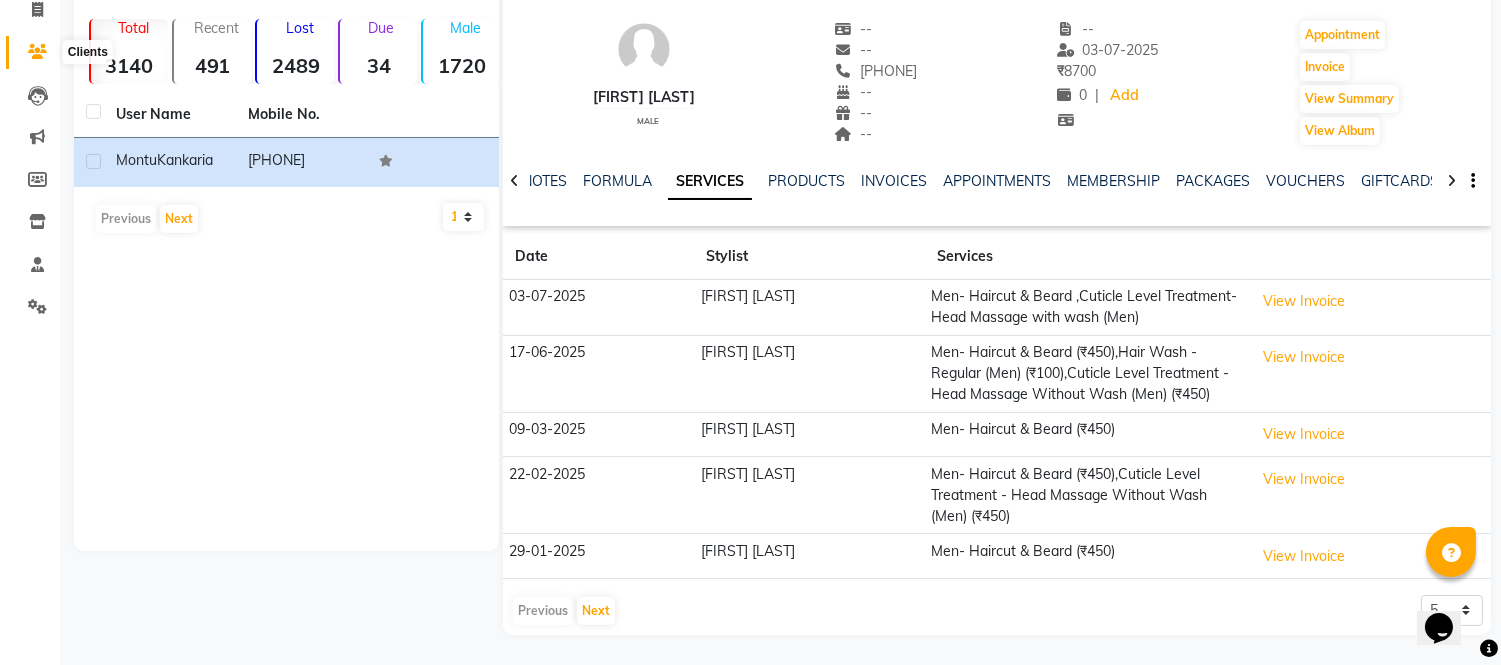click 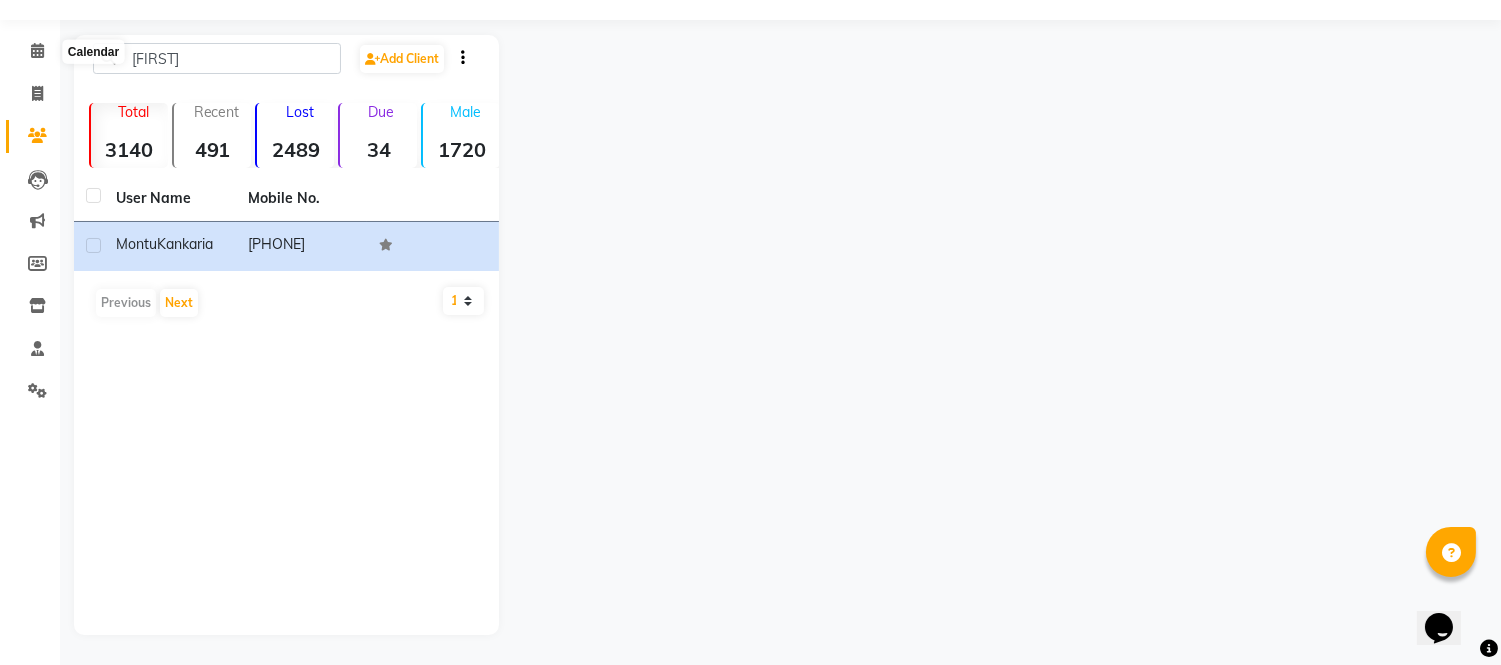 scroll, scrollTop: 51, scrollLeft: 0, axis: vertical 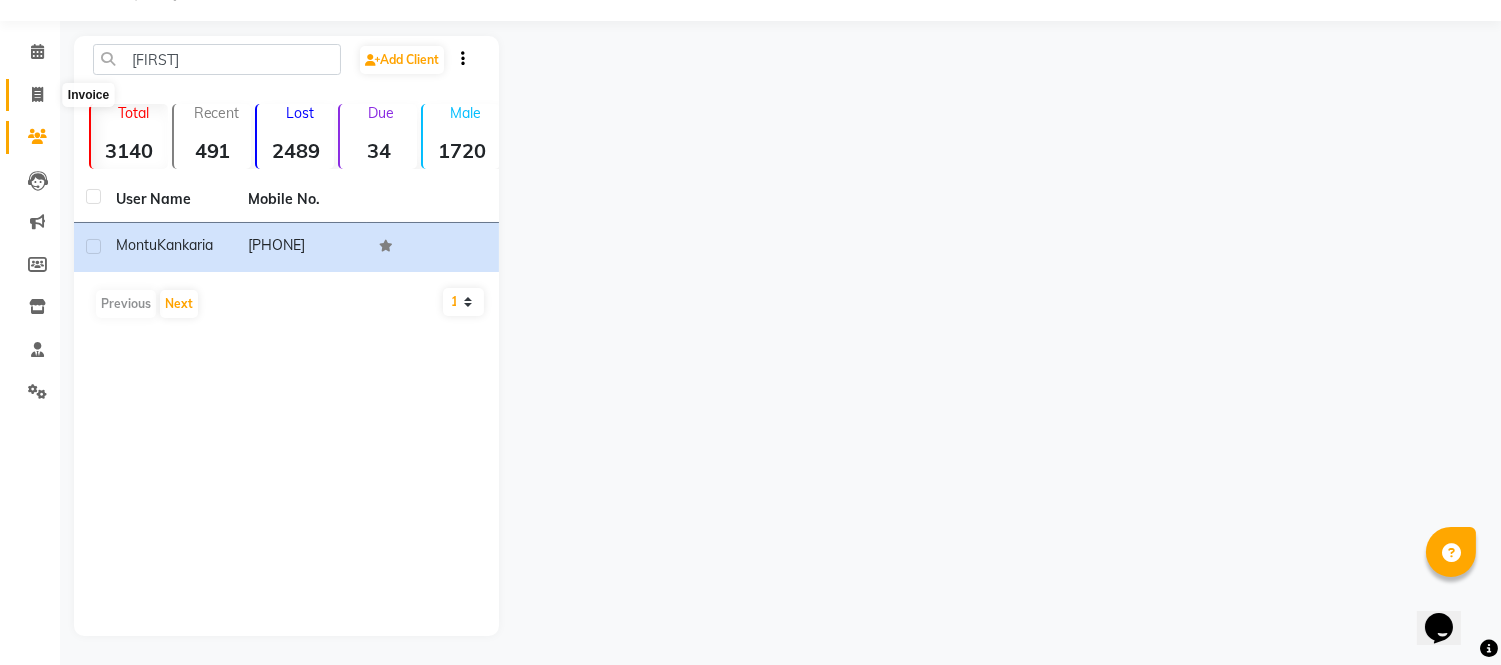click 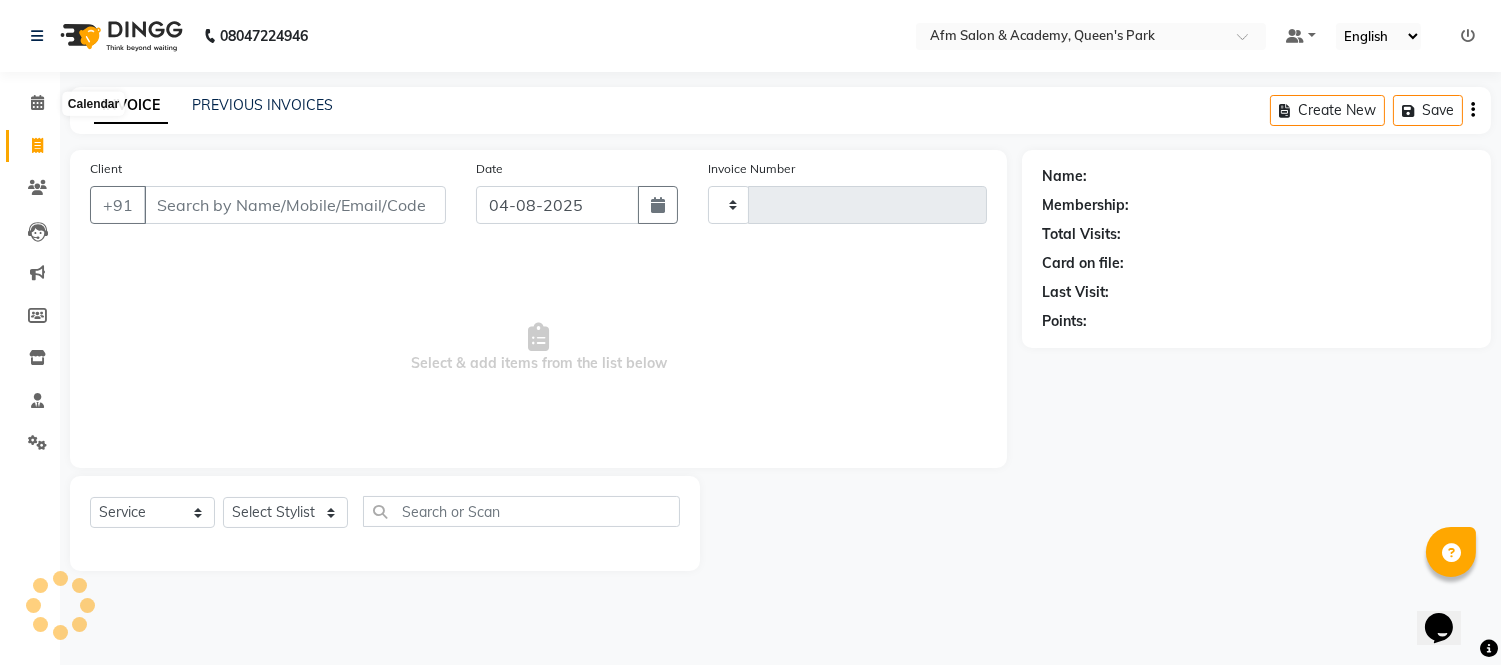 scroll, scrollTop: 0, scrollLeft: 0, axis: both 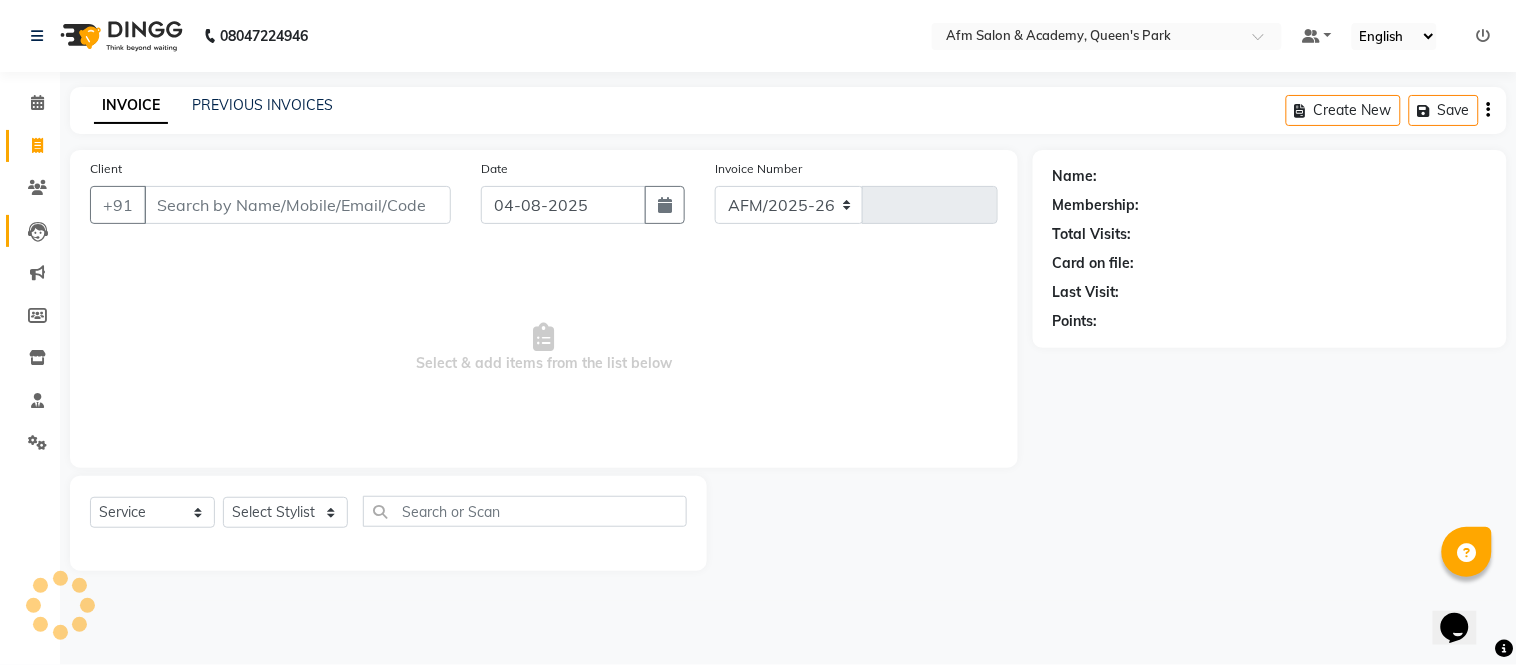select on "3437" 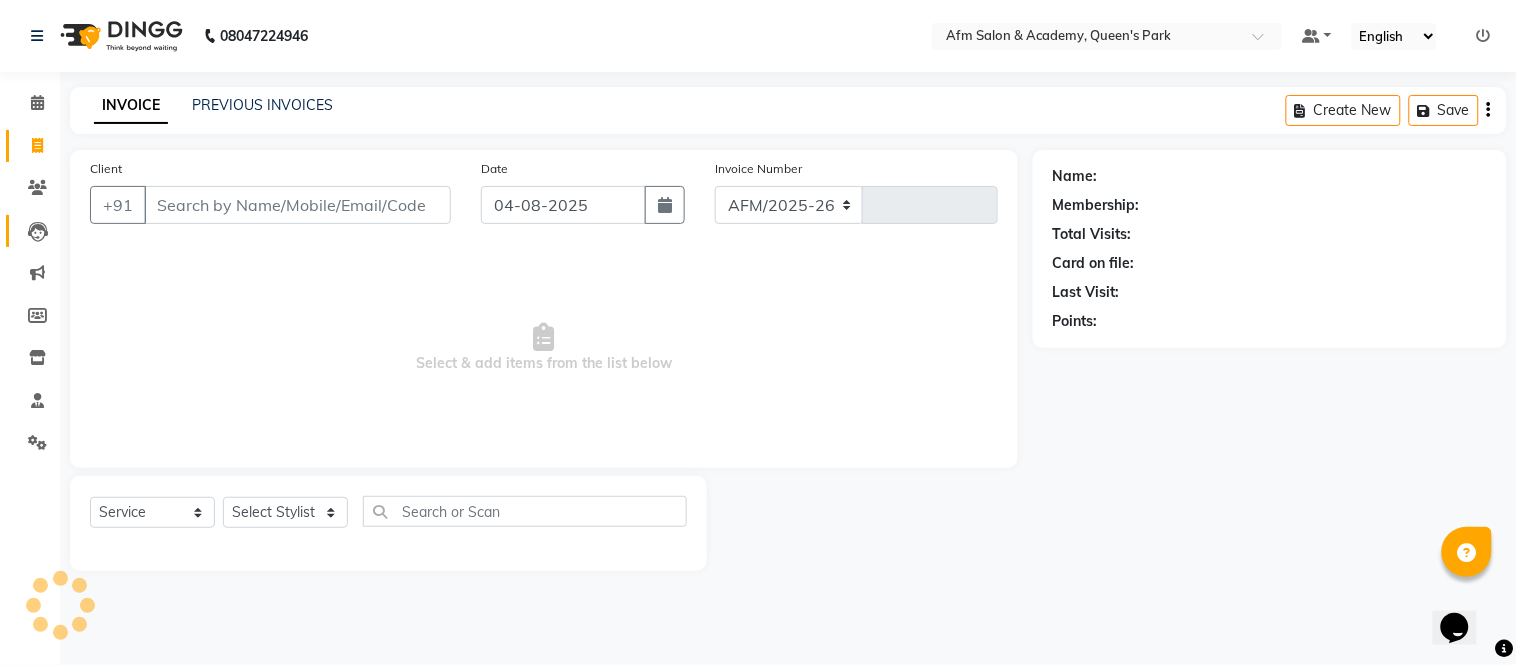 type on "1090" 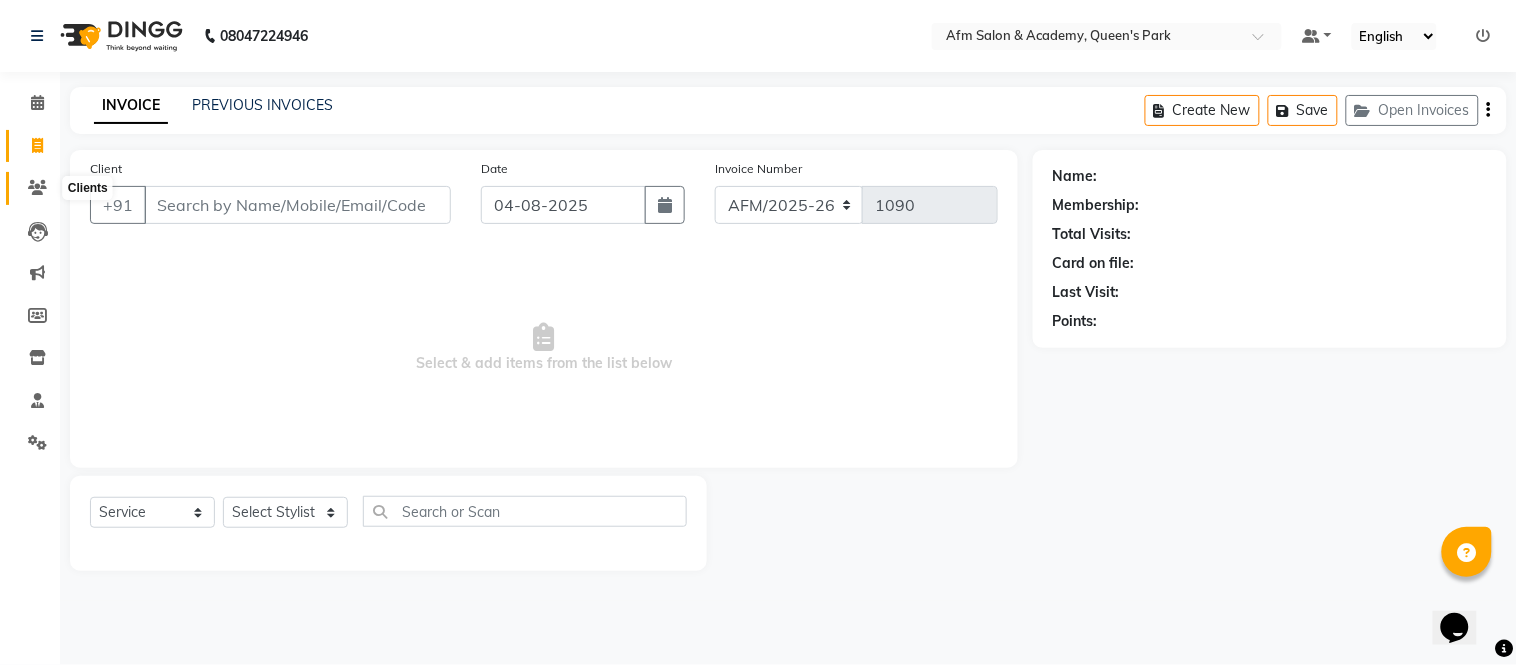 click 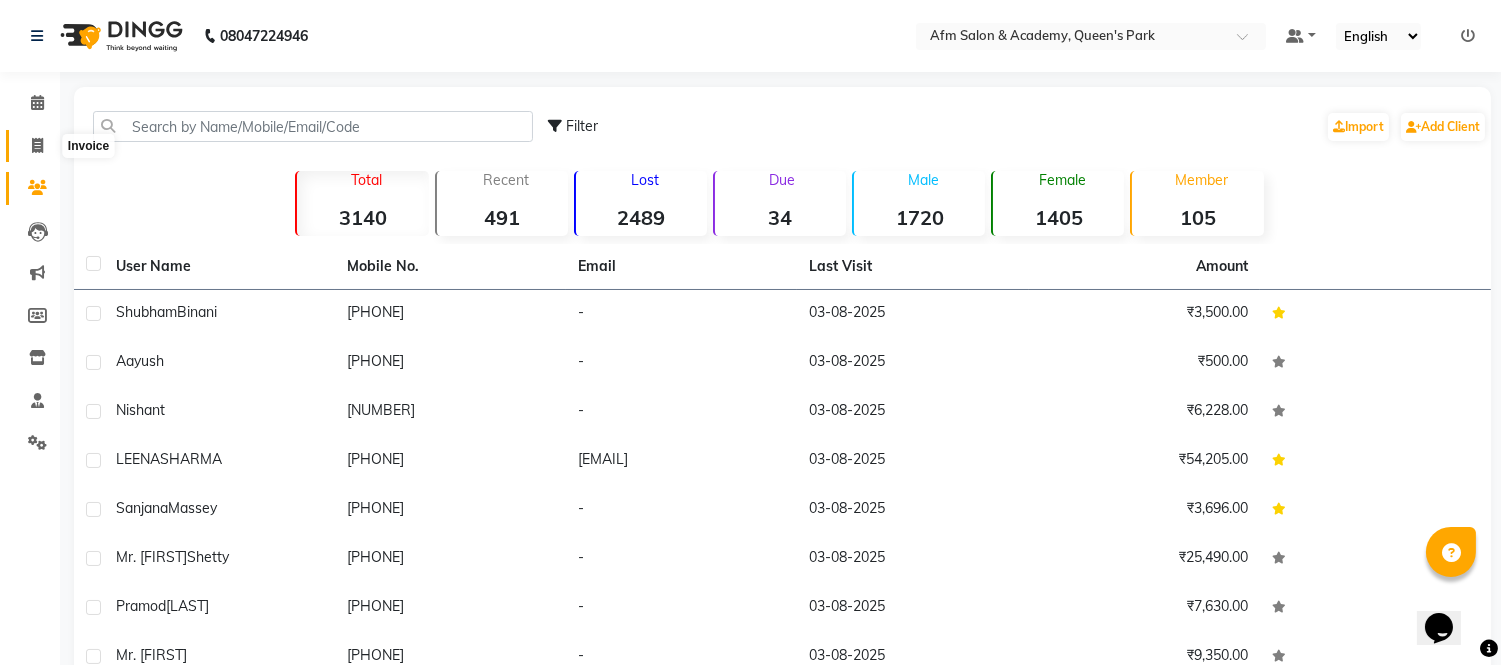 click 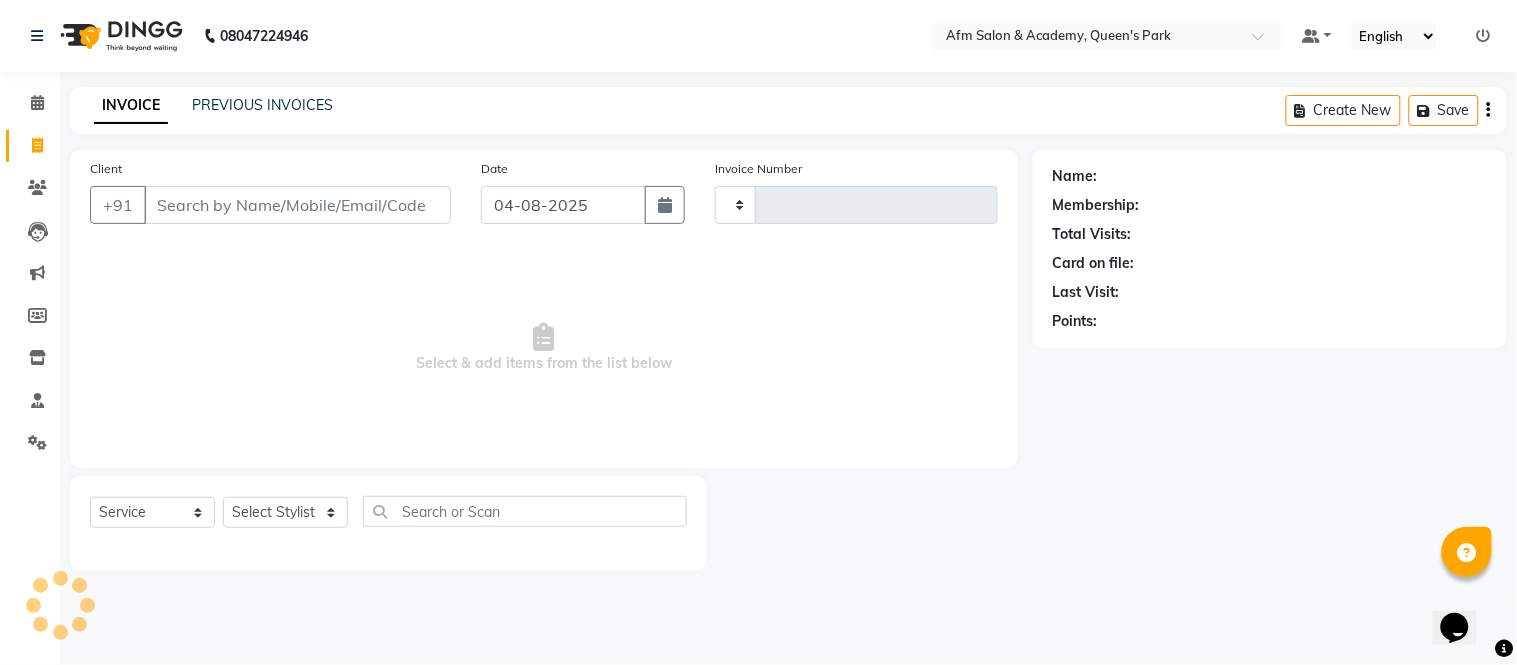 type on "1090" 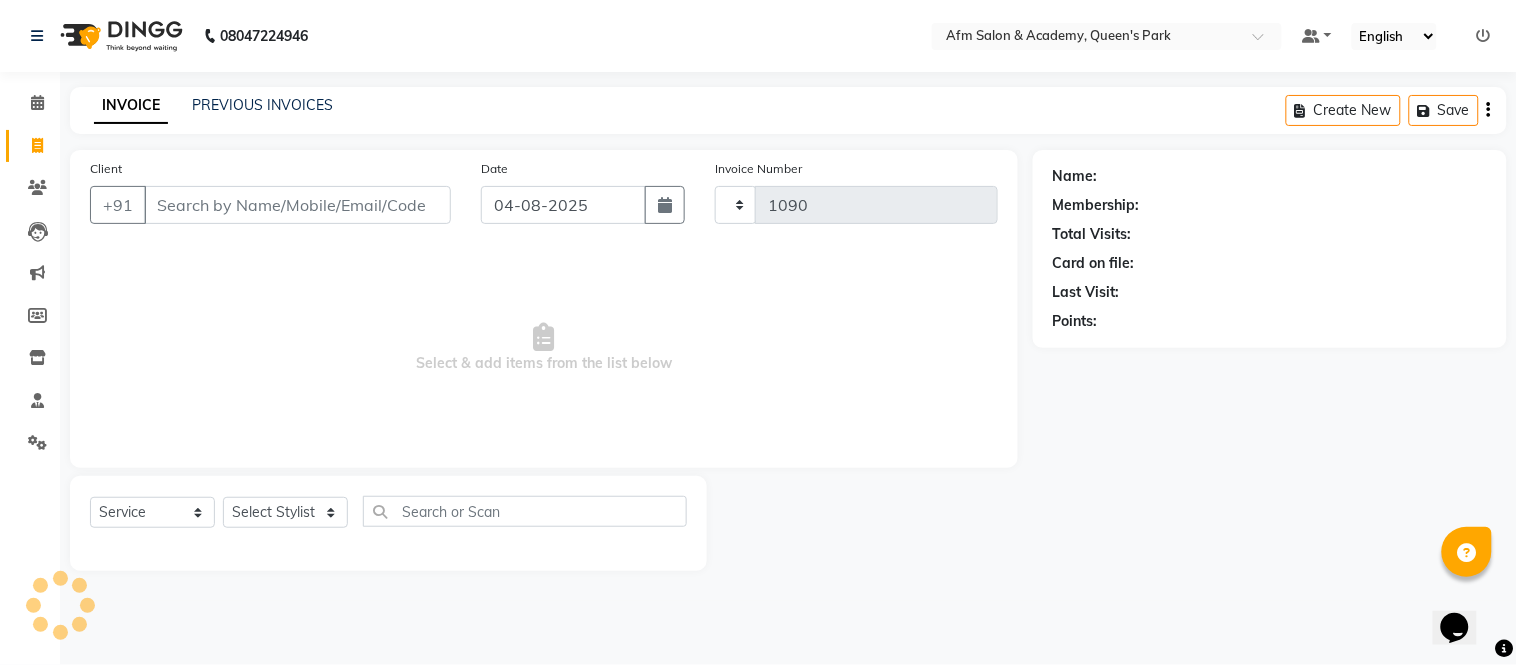 select on "3437" 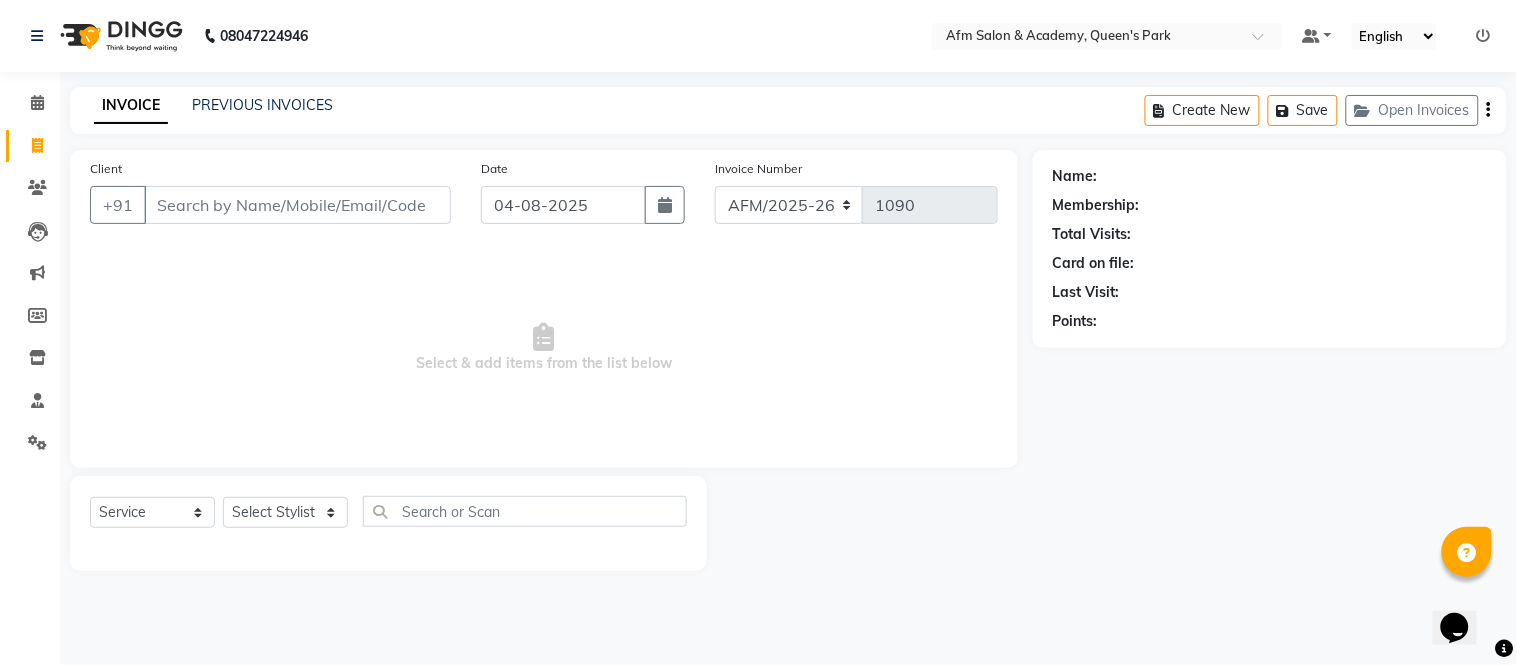 click on "Client" at bounding box center (297, 205) 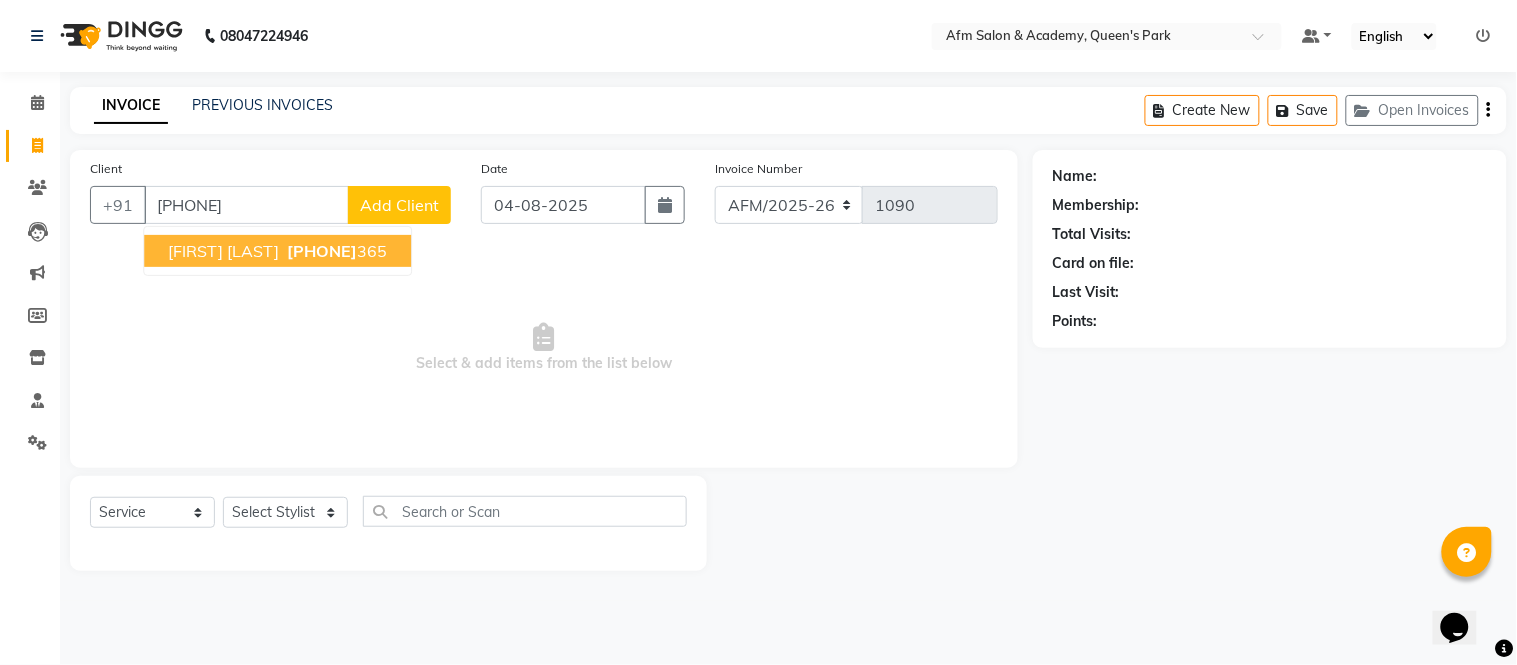 click on "[FIRST] [LAST]" at bounding box center [223, 251] 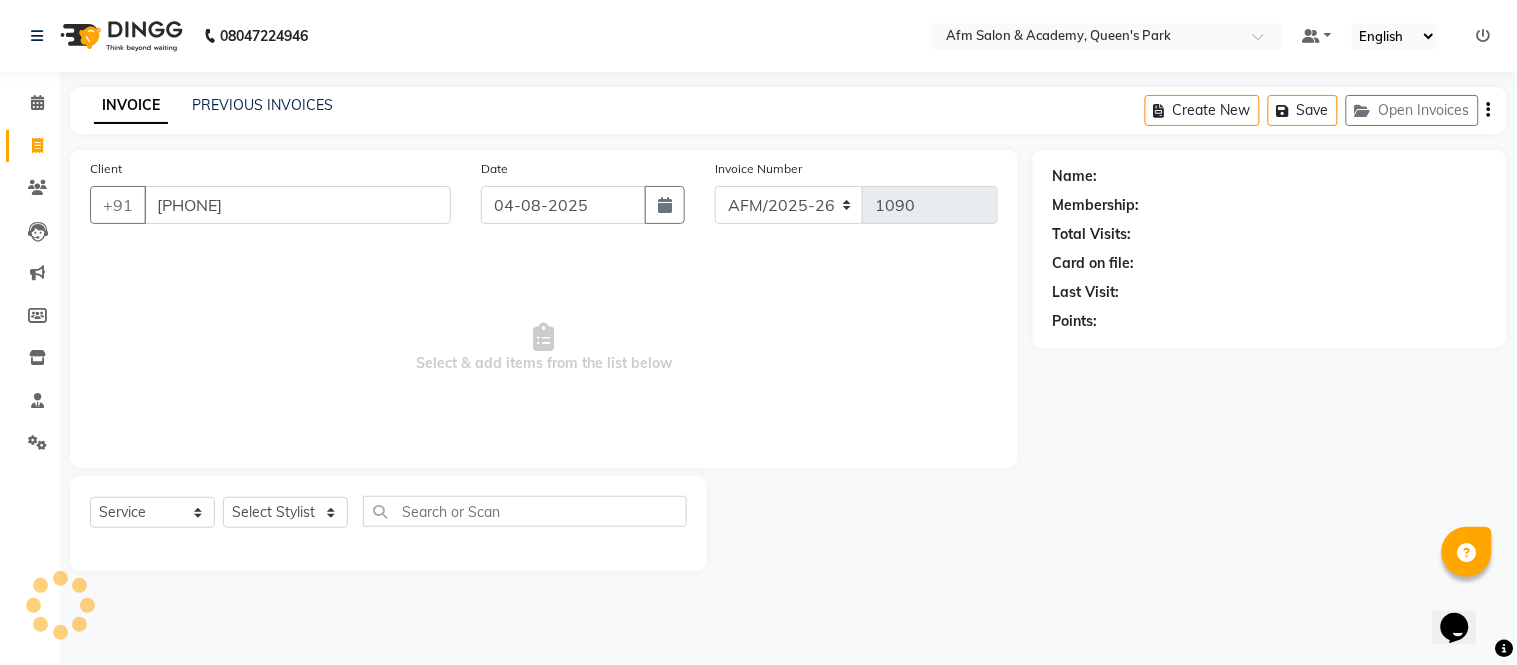 type on "[PHONE]" 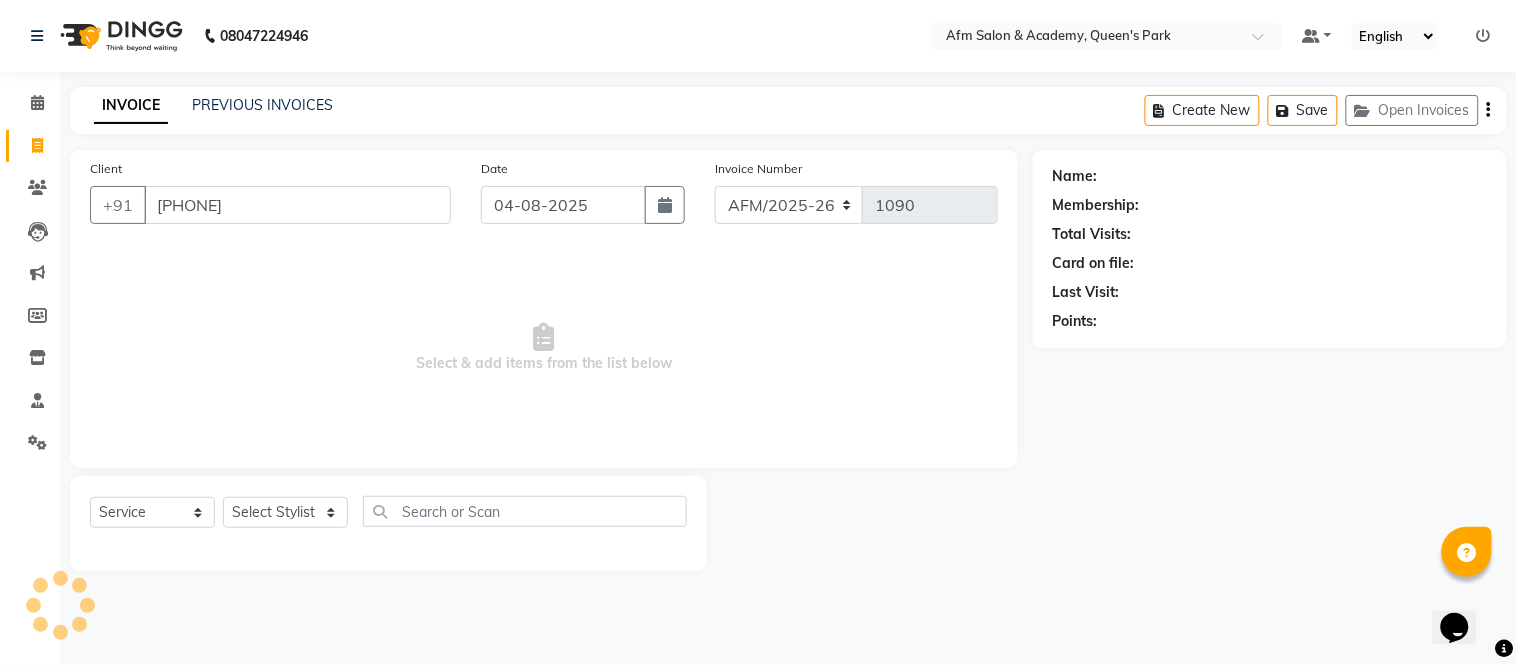 select on "1: Object" 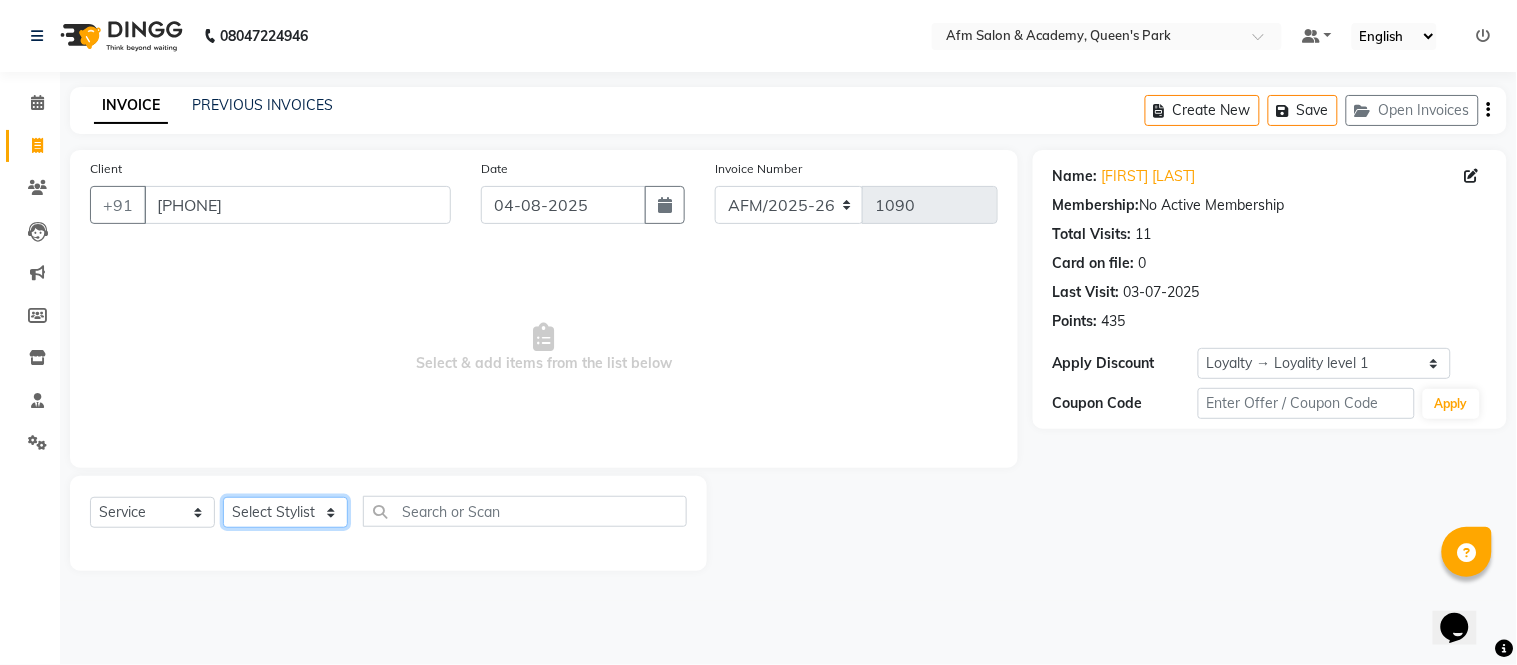 click on "Select Stylist AFM Akhil Akhil Khan Farman Khan Front Desk Harleen Latesh Mobin Nasiba Preeti Rahul Thakur Raj Jaiswar Sadhana Choudhary Sana Baig Sangeeta  Shobha" 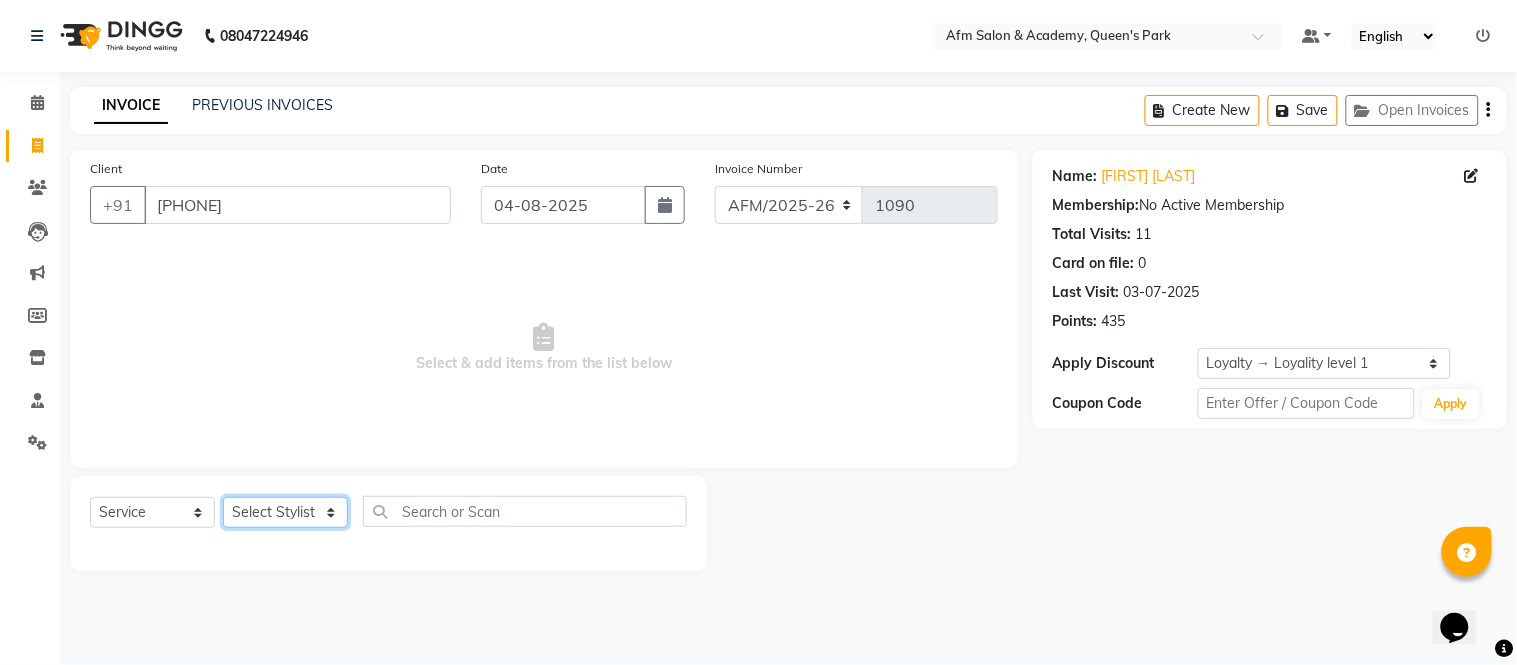 select on "77676" 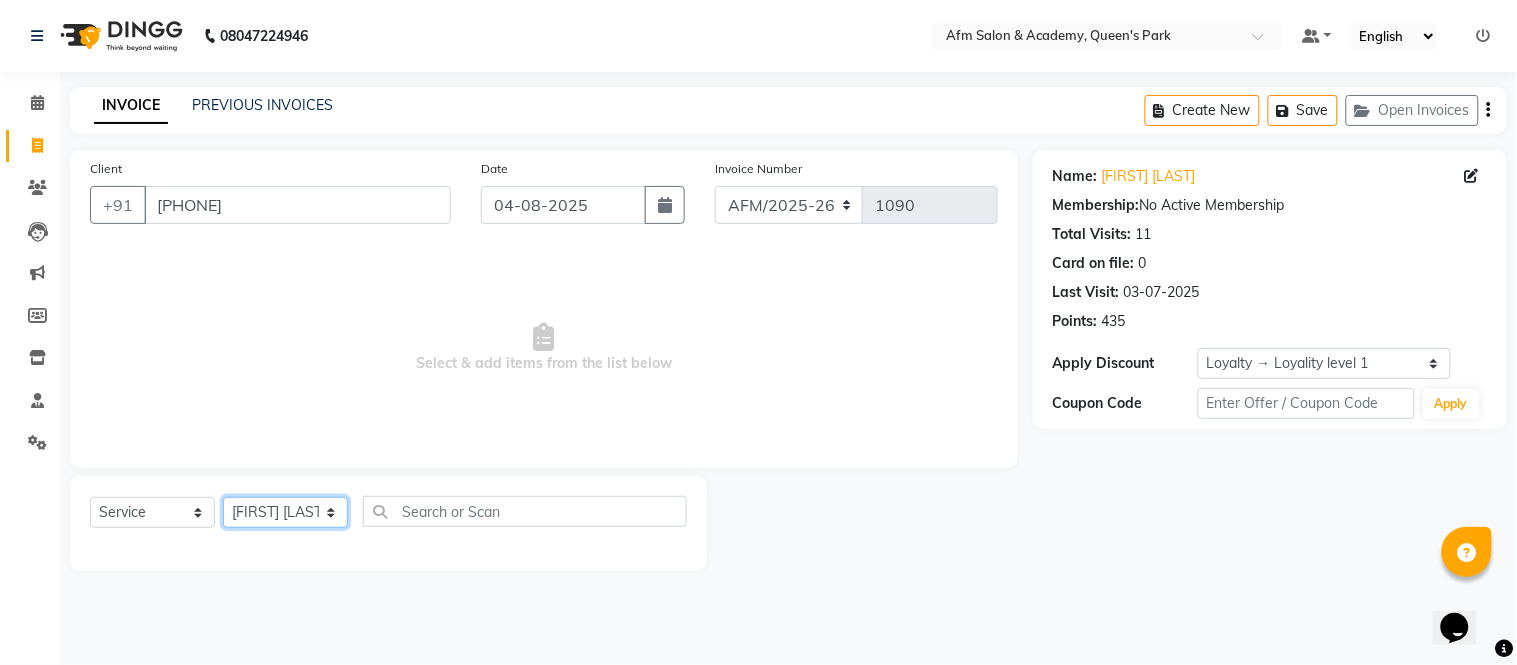 click on "Select Stylist AFM Akhil Akhil Khan Farman Khan Front Desk Harleen Latesh Mobin Nasiba Preeti Rahul Thakur Raj Jaiswar Sadhana Choudhary Sana Baig Sangeeta  Shobha" 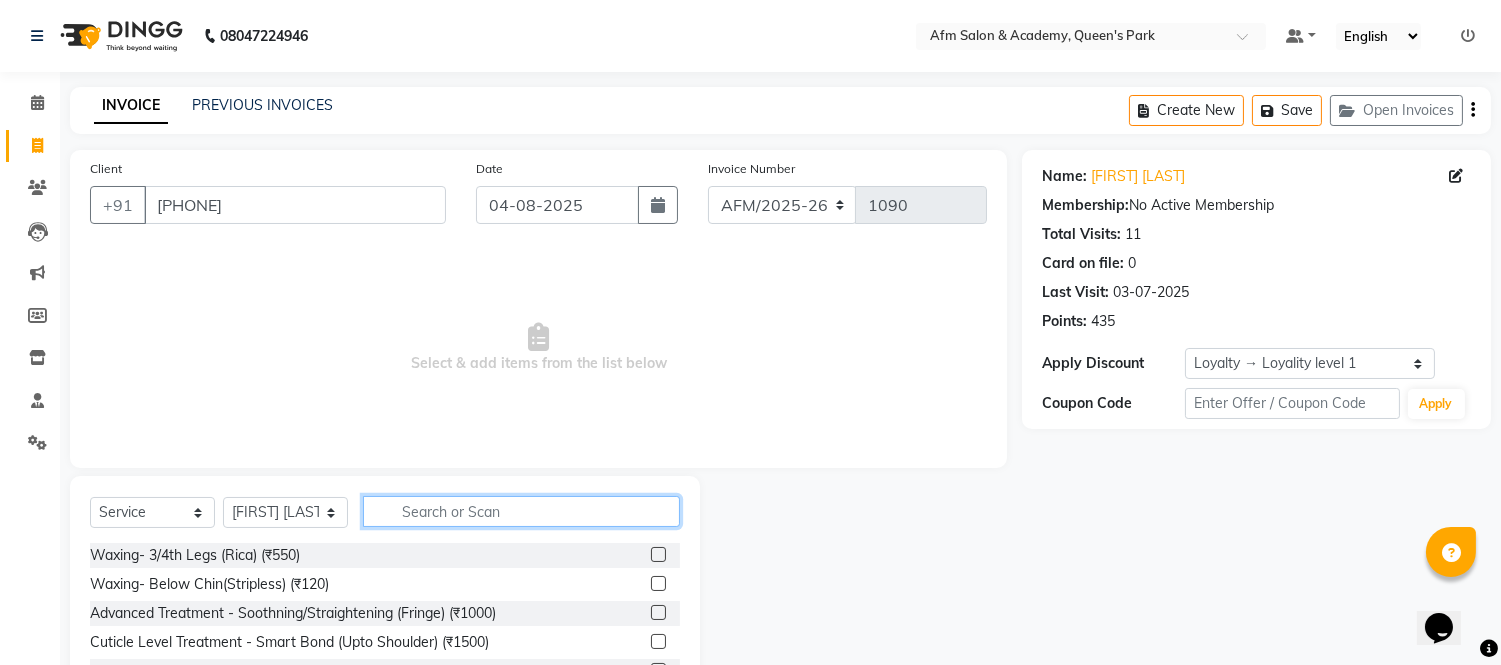 click 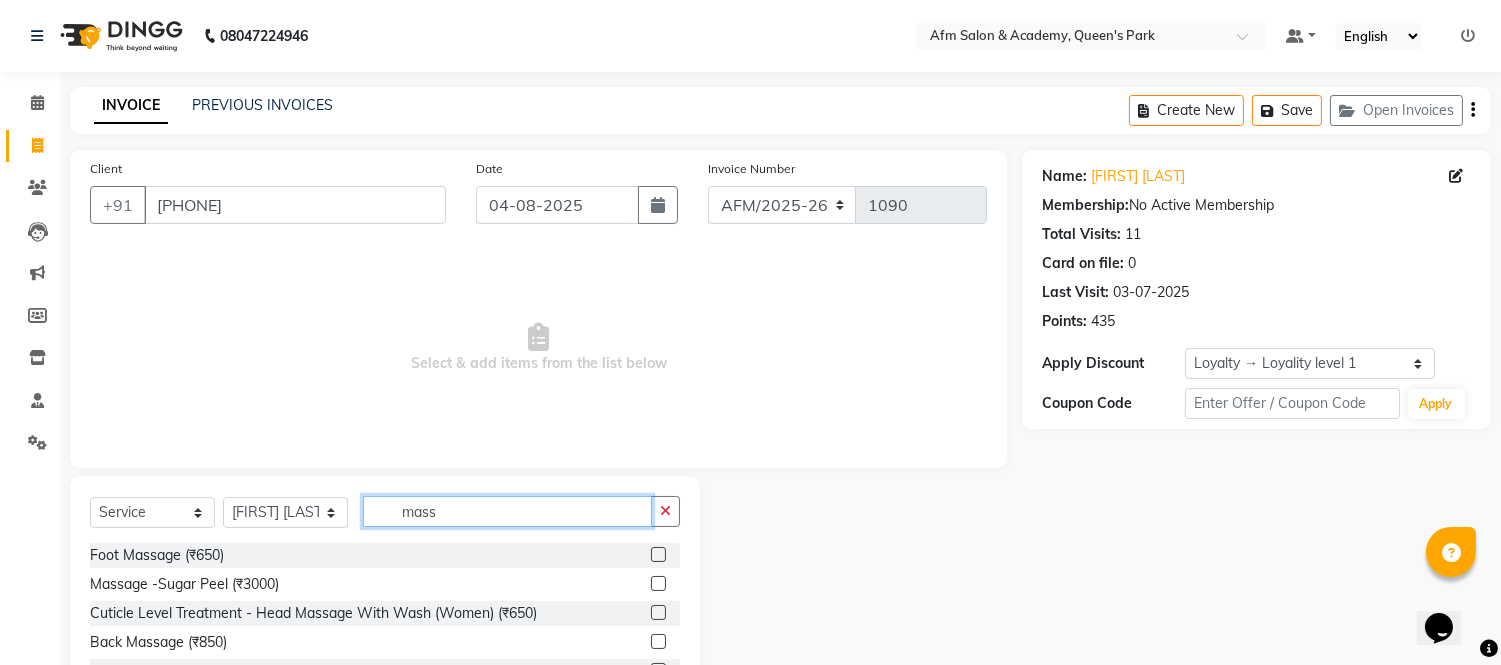 type on "mass" 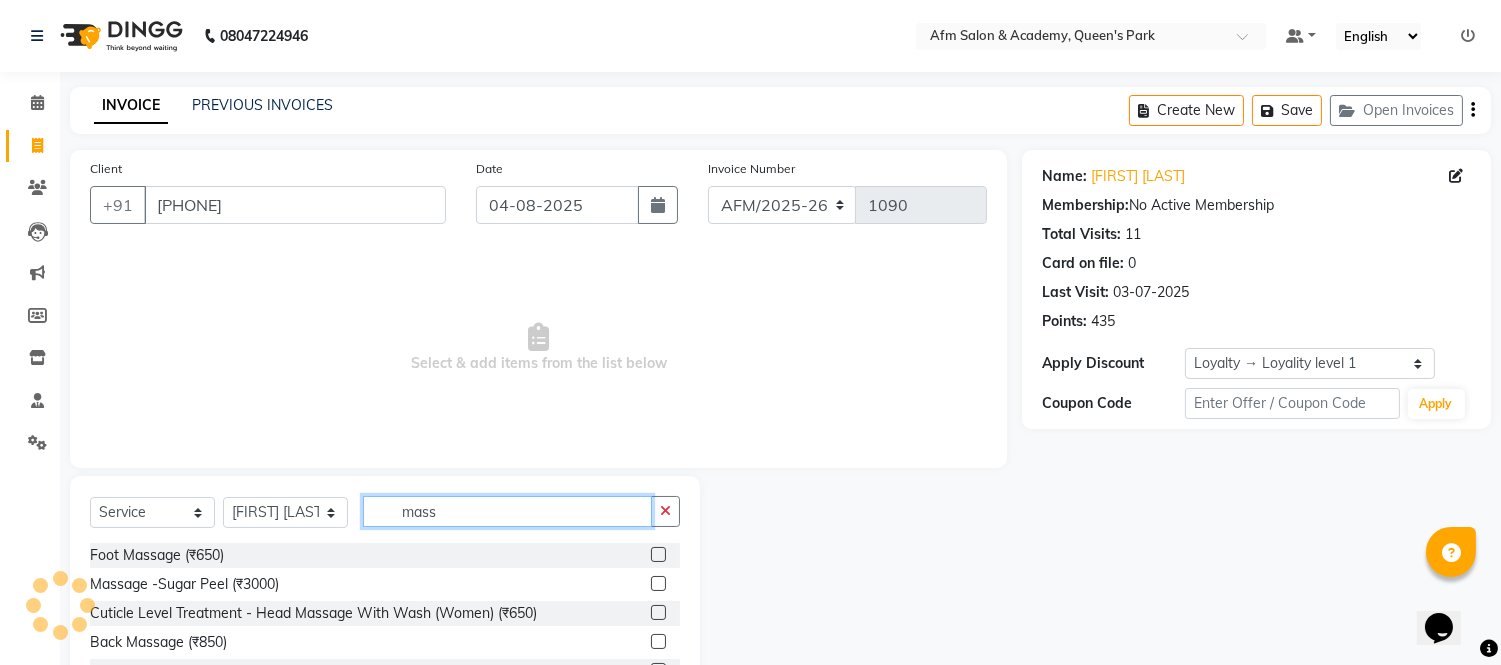 scroll, scrollTop: 135, scrollLeft: 0, axis: vertical 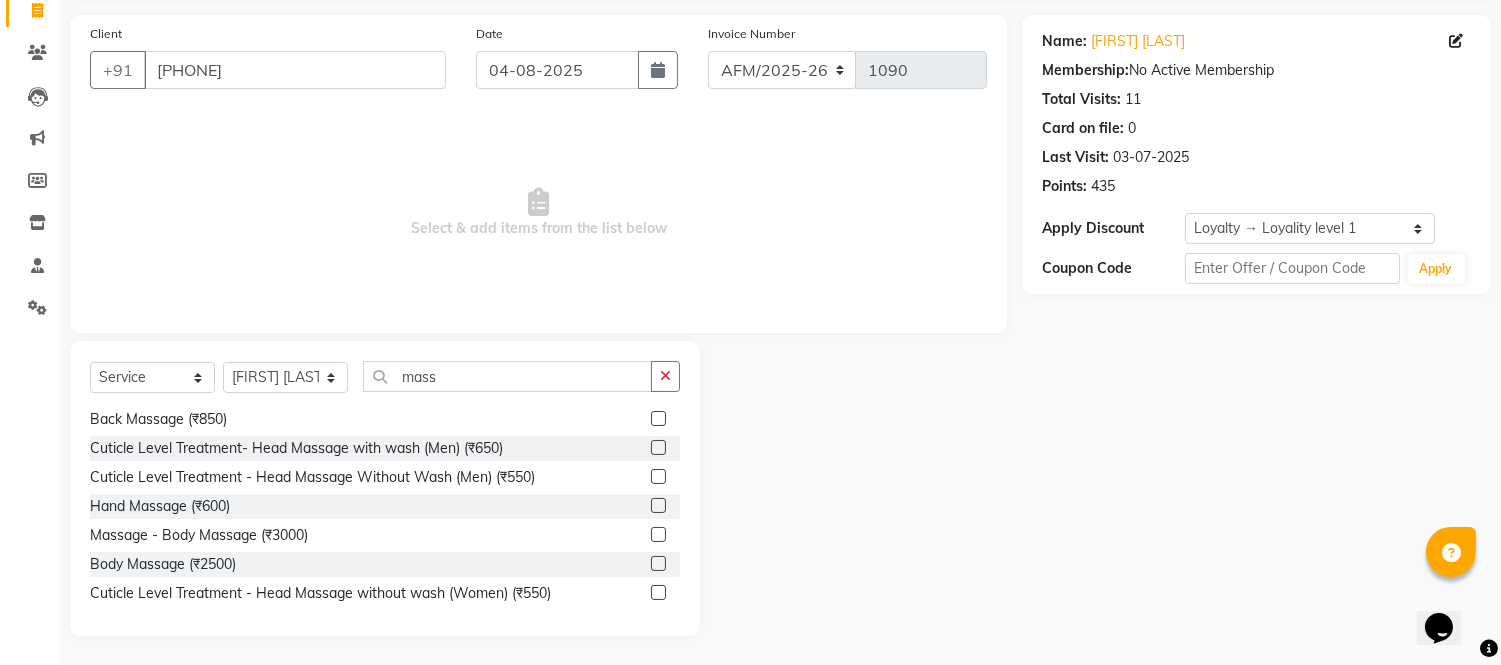 click 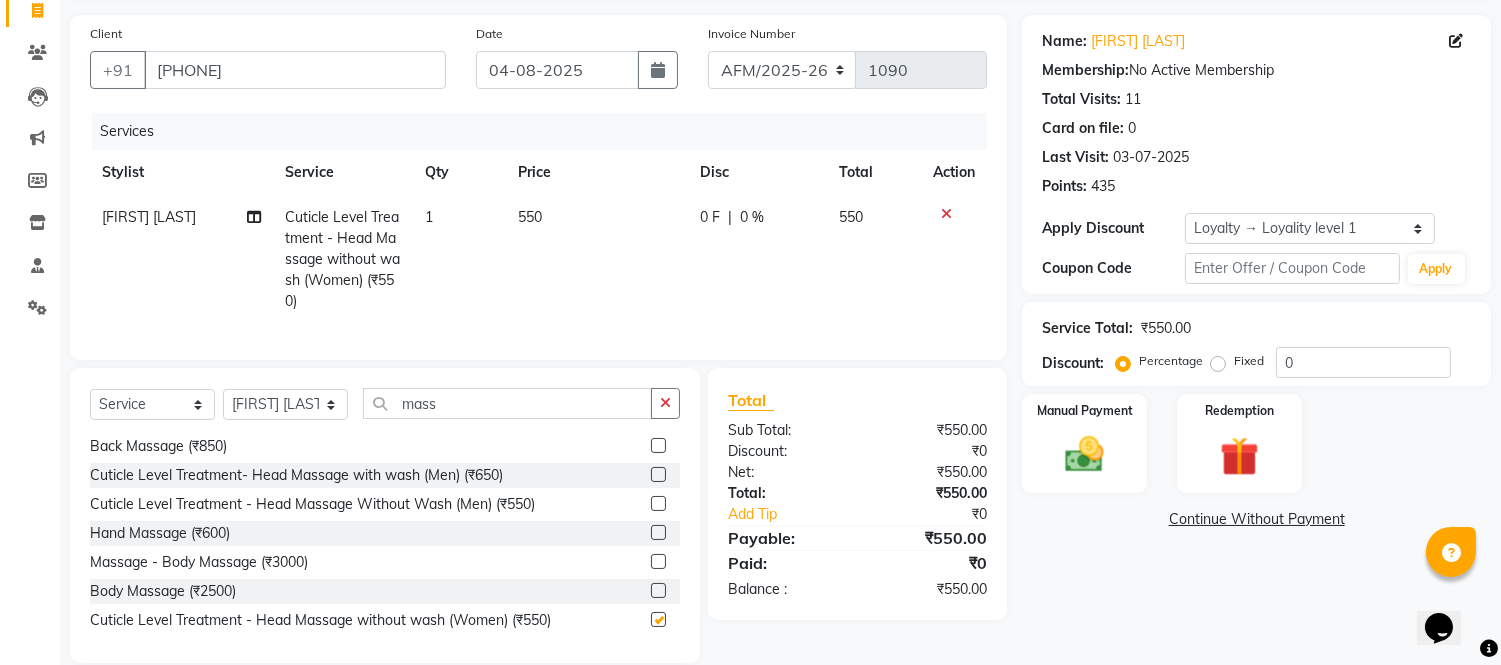 checkbox on "false" 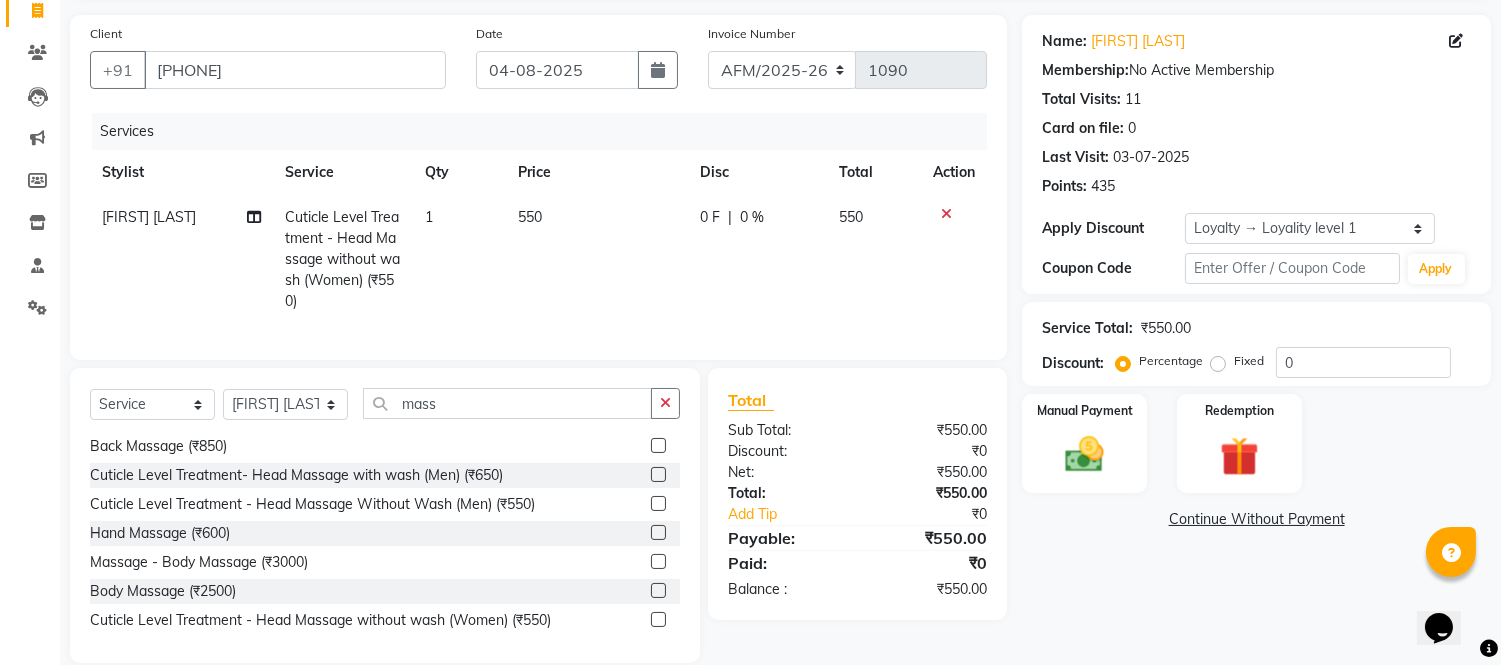 click on "550" 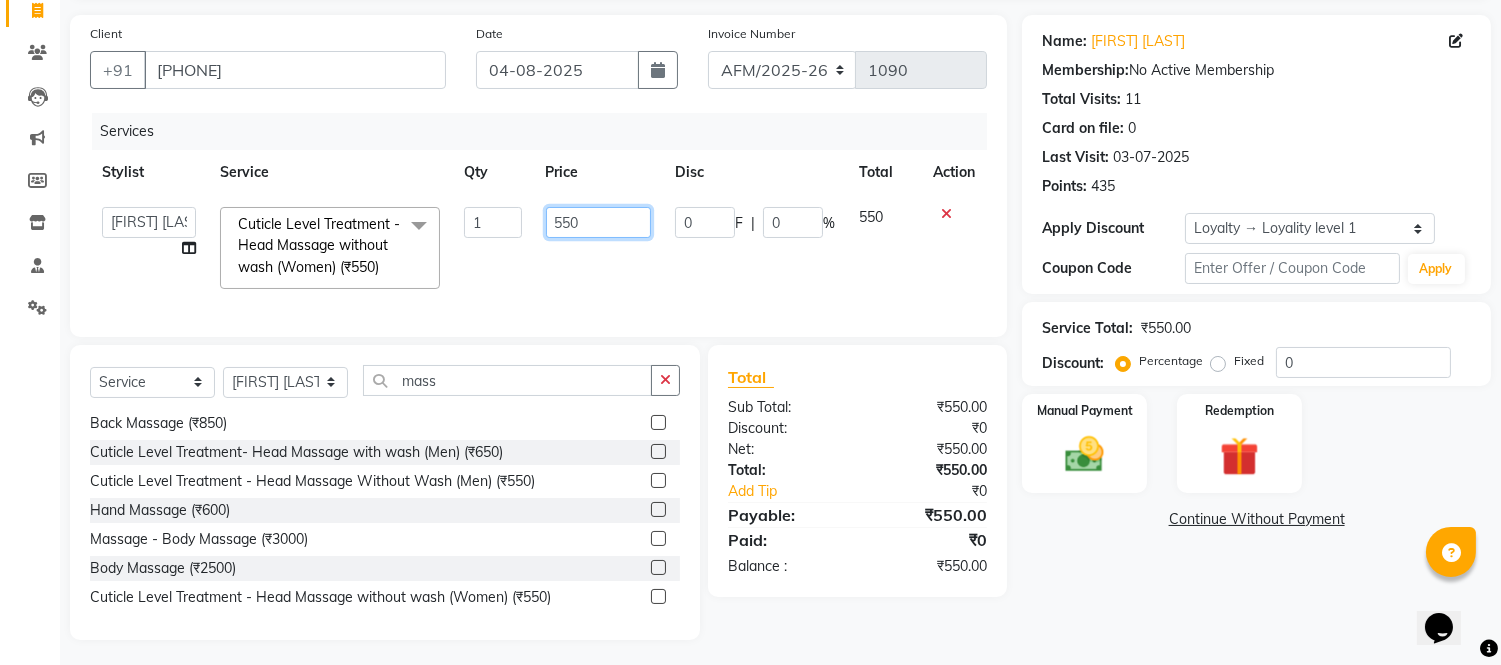 click on "550" 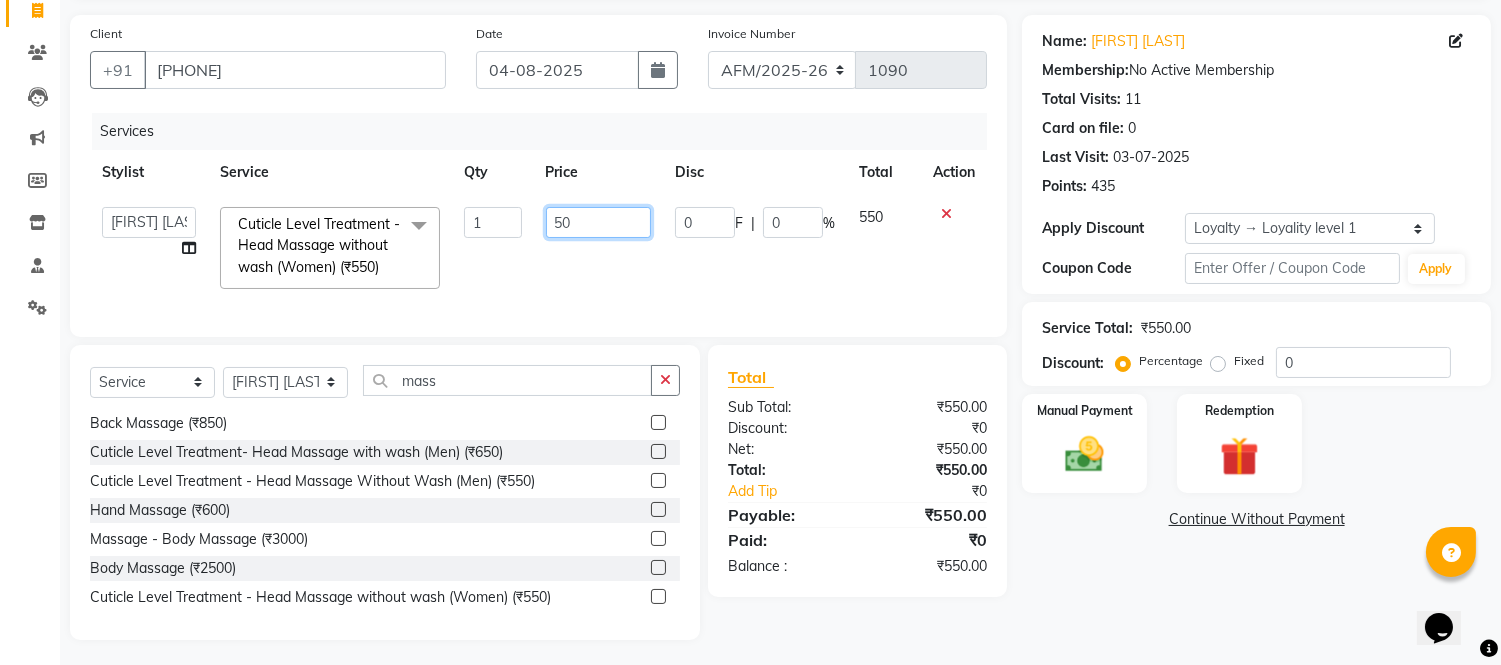 type on "500" 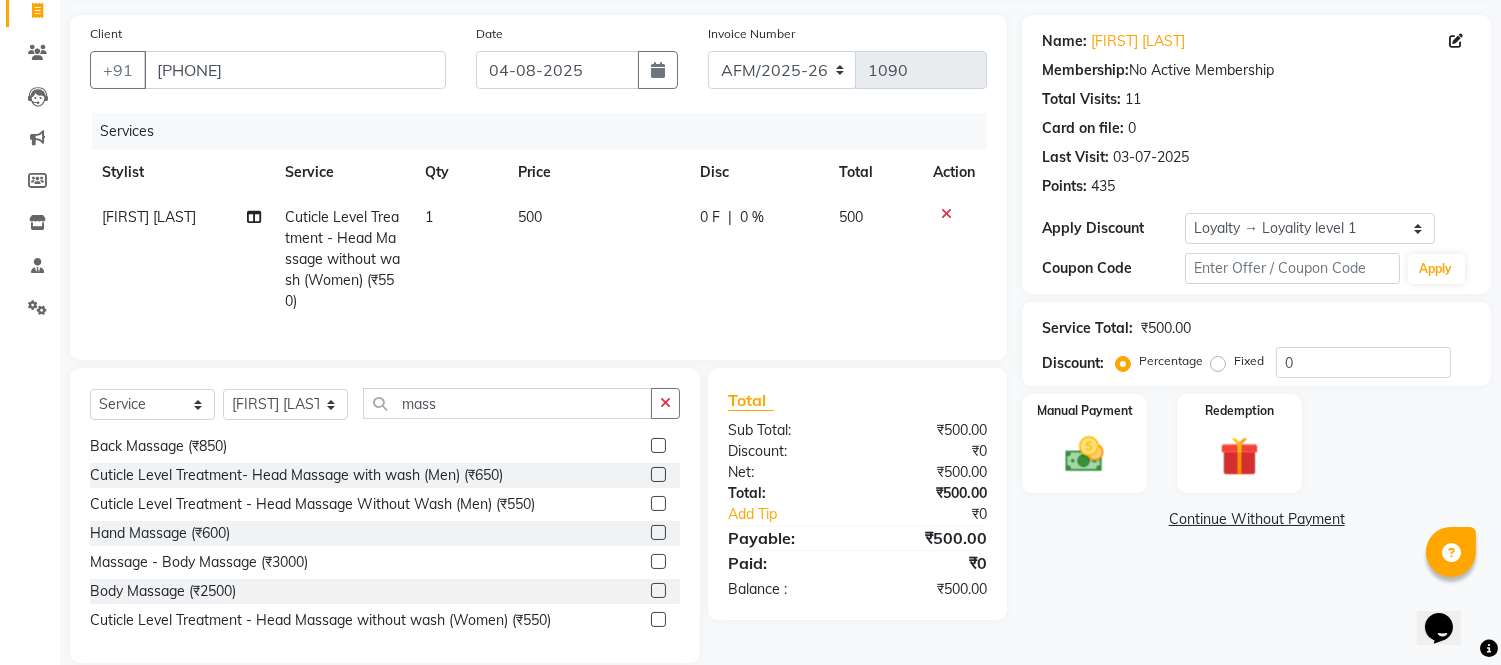 click on "Name: [FIRST] [LAST] Membership:  No Active Membership  Total Visits:  11 Card on file:  0 Last Visit:   [DATE] Points:   435  Apply Discount Select  Loyalty → Loyality level 1  Coupon Code Apply Service Total:  ₹500.00  Discount:  Percentage   Fixed  0 Manual Payment Redemption  Continue Without Payment" 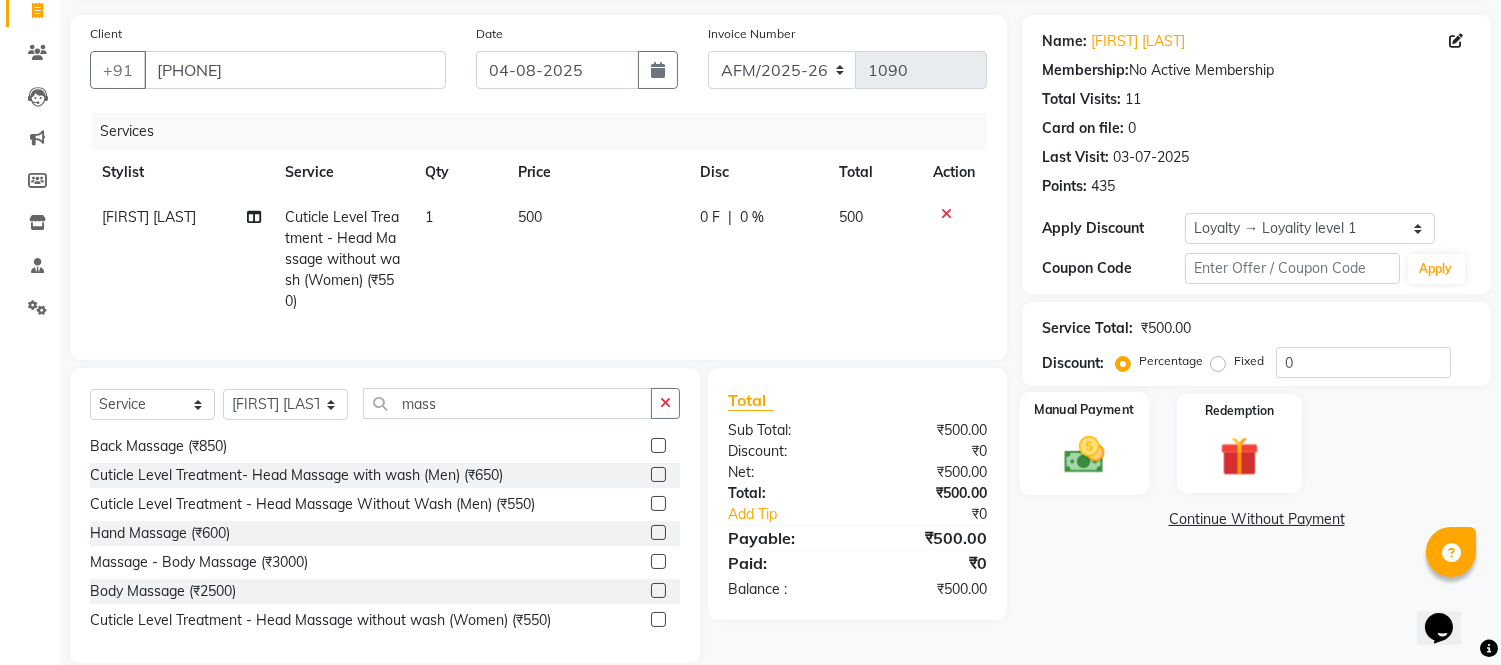 click on "Manual Payment" 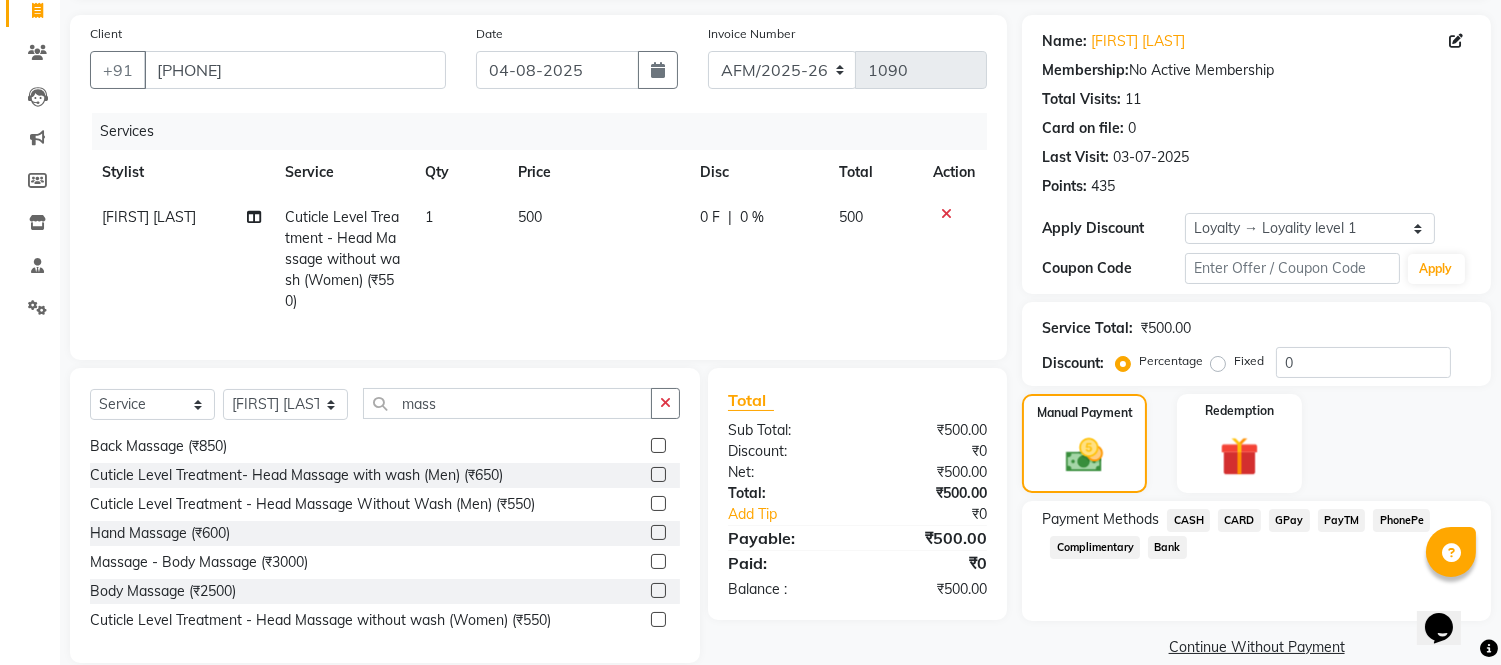 click on "GPay" 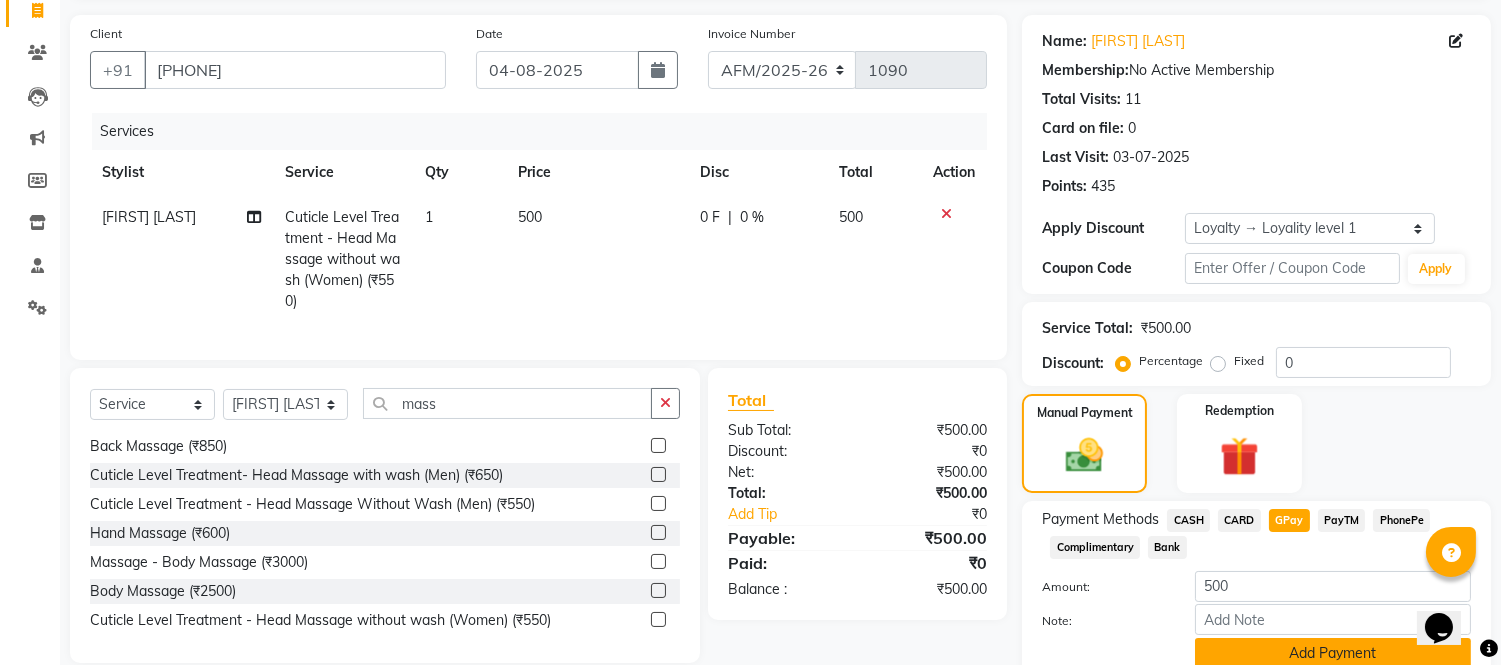 click on "Add Payment" 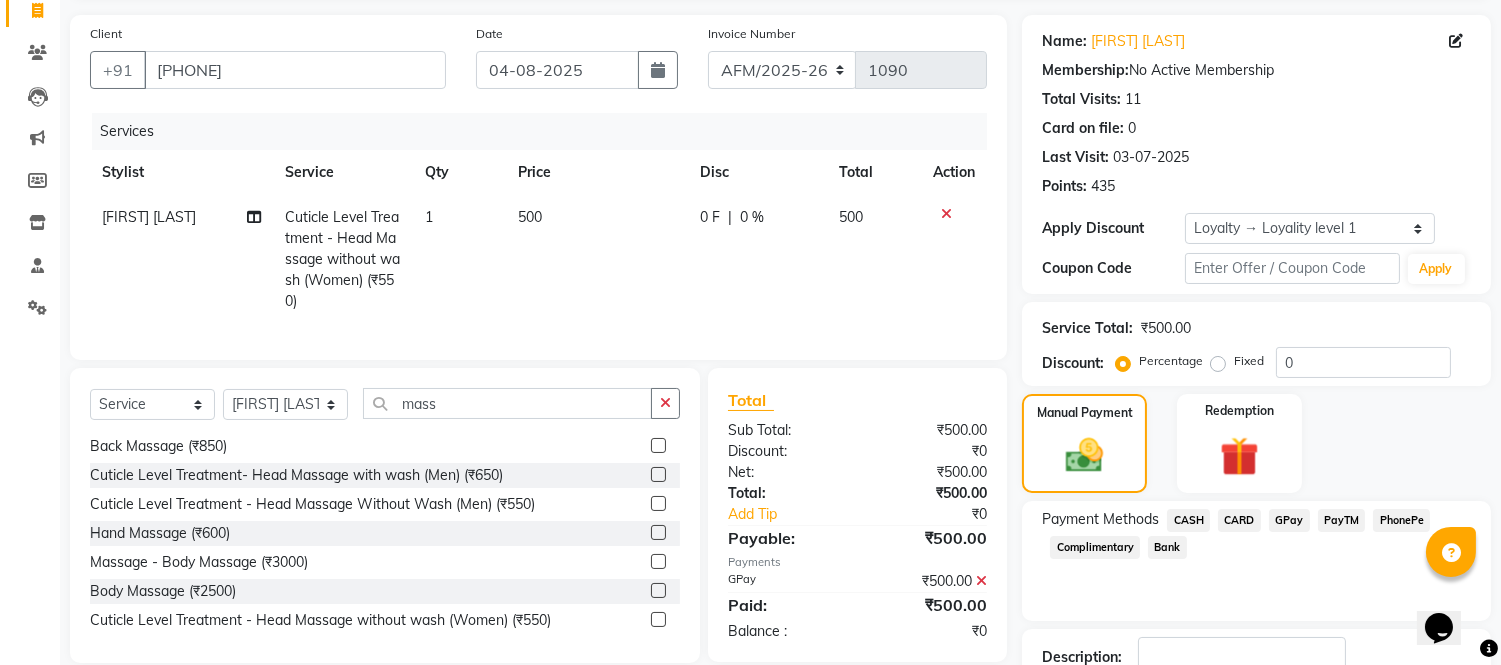 scroll, scrollTop: 277, scrollLeft: 0, axis: vertical 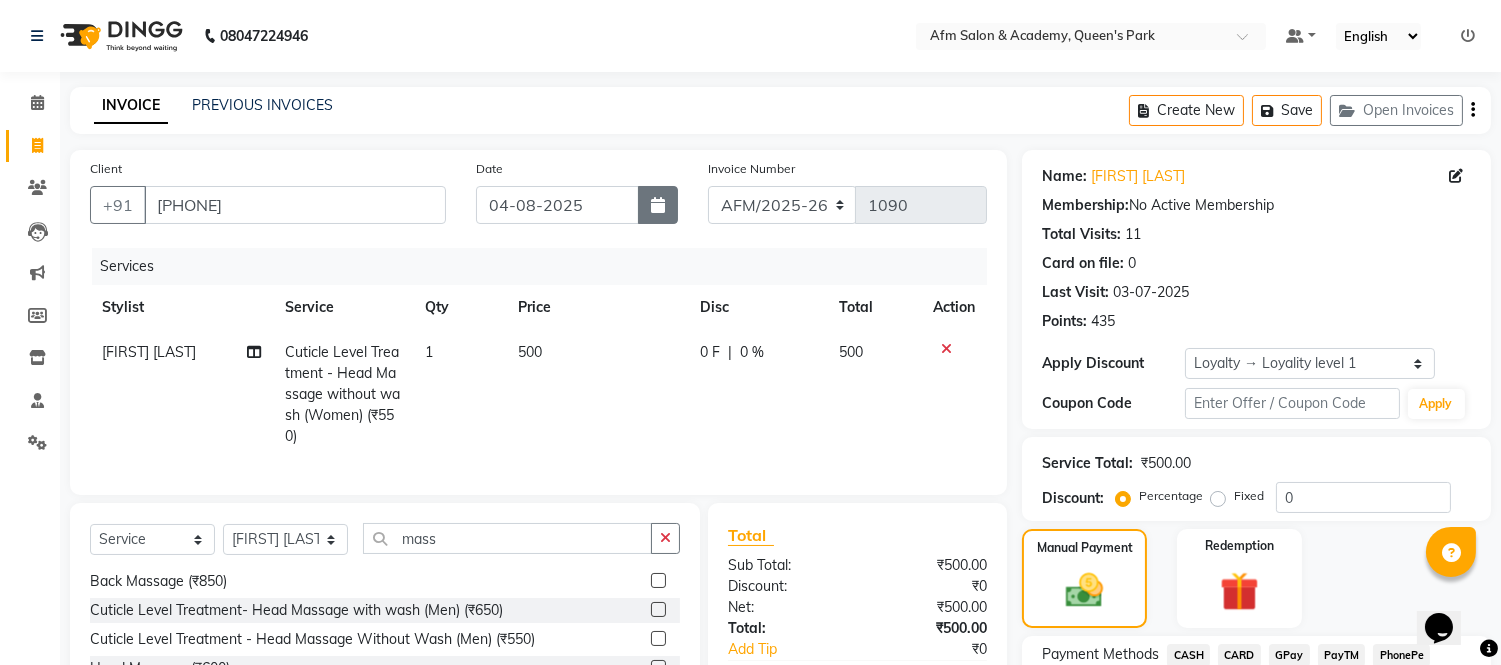 click 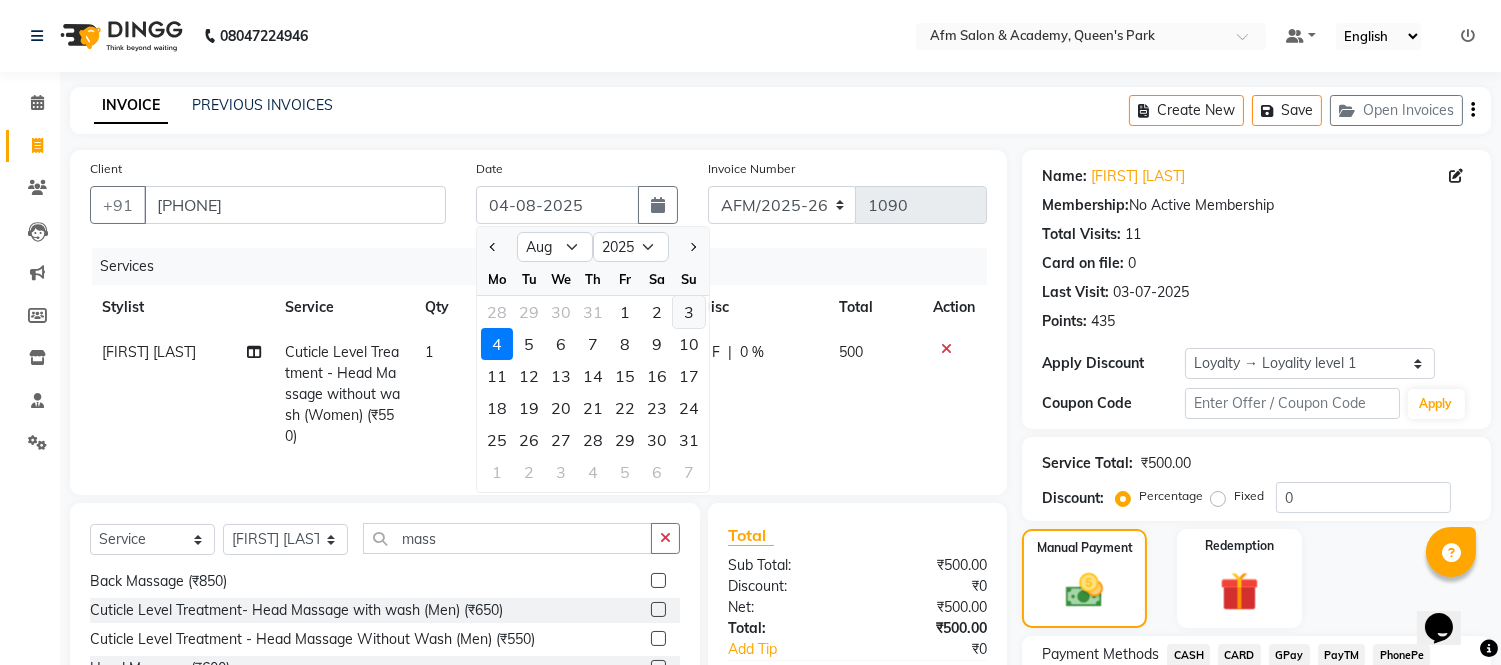 click on "3" 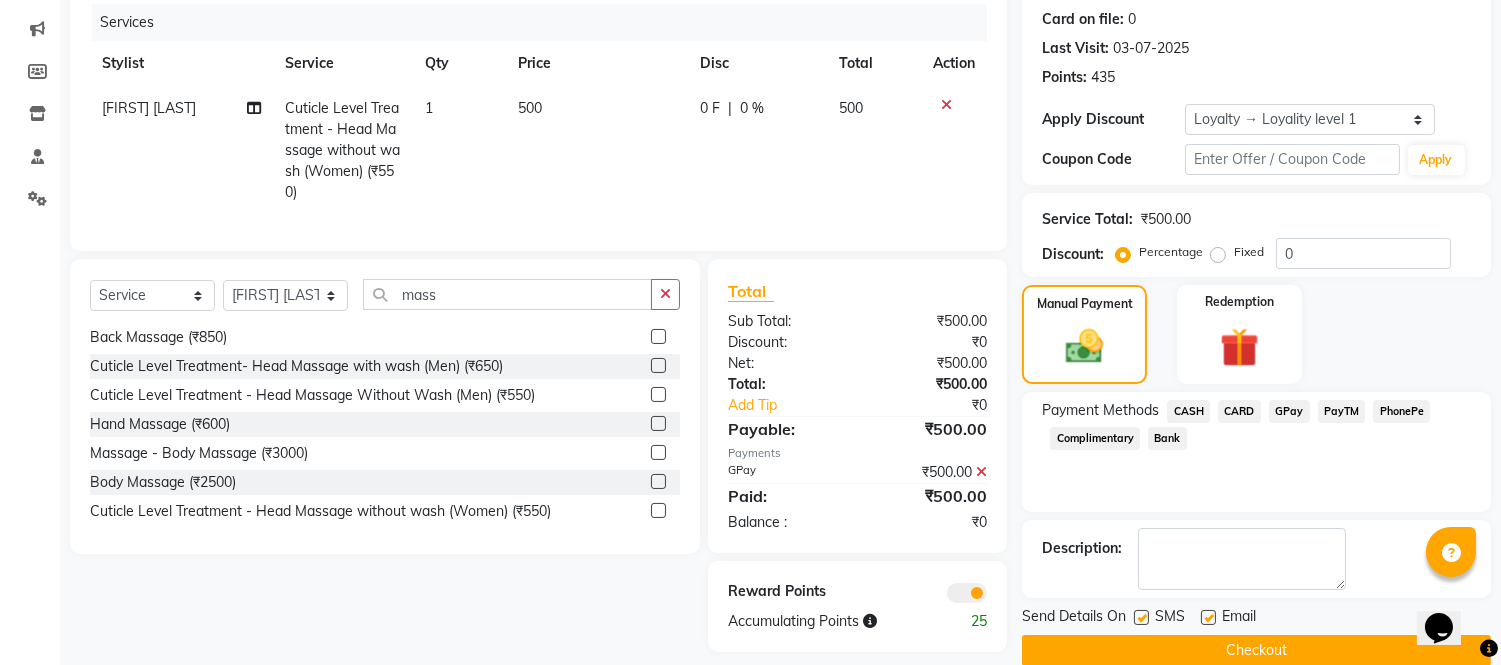 scroll, scrollTop: 277, scrollLeft: 0, axis: vertical 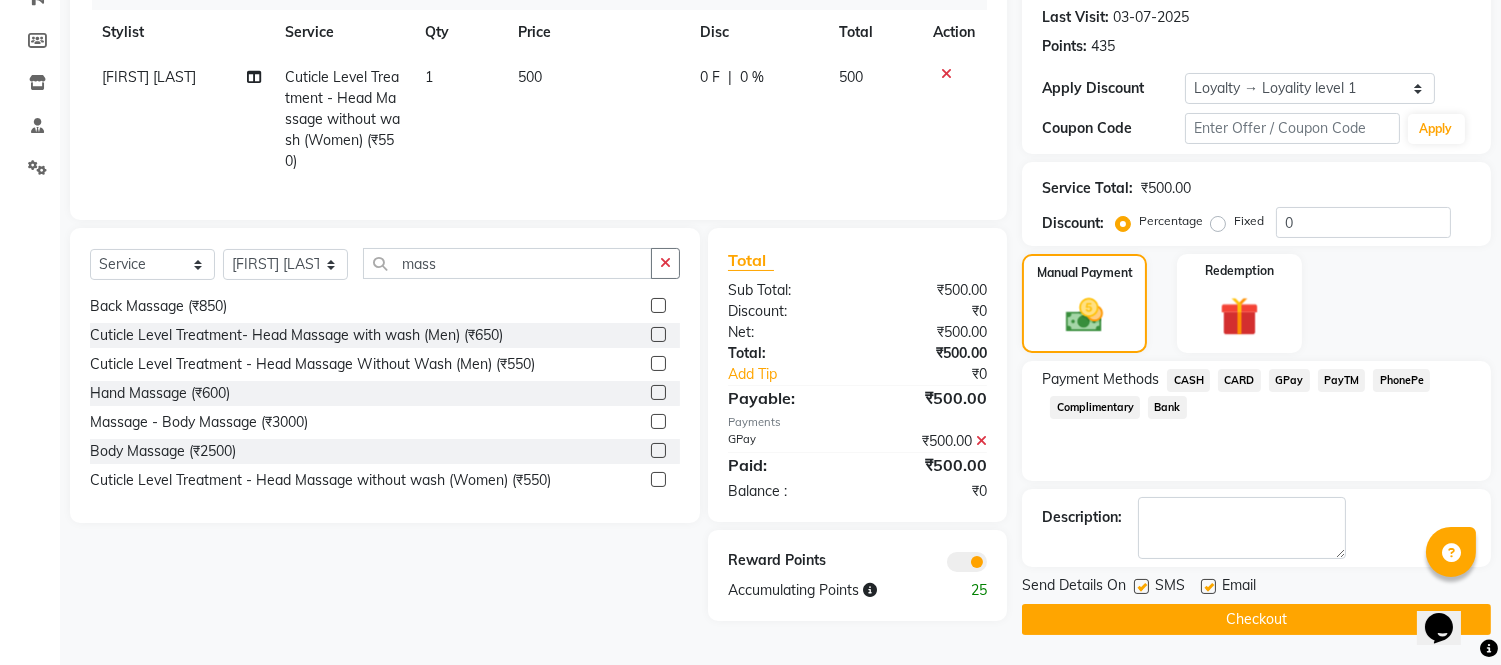 click on "Checkout" 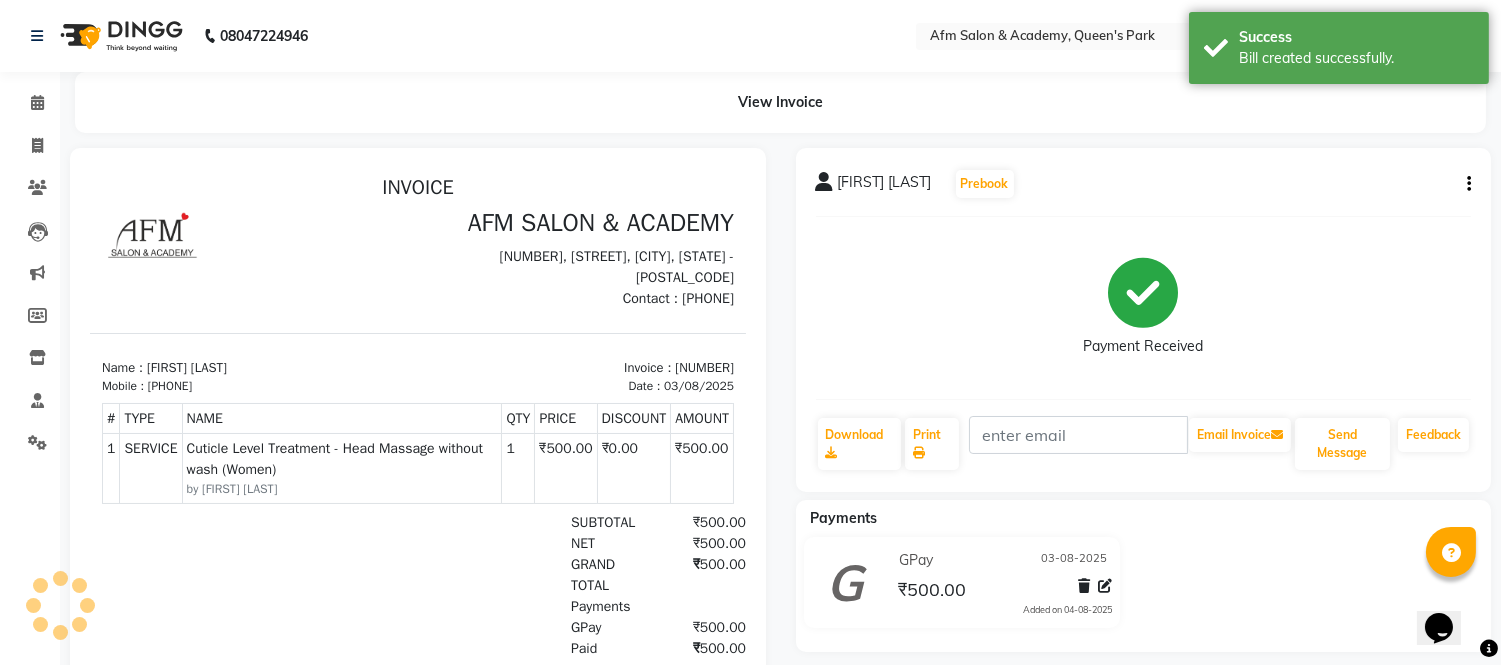 scroll, scrollTop: 0, scrollLeft: 0, axis: both 